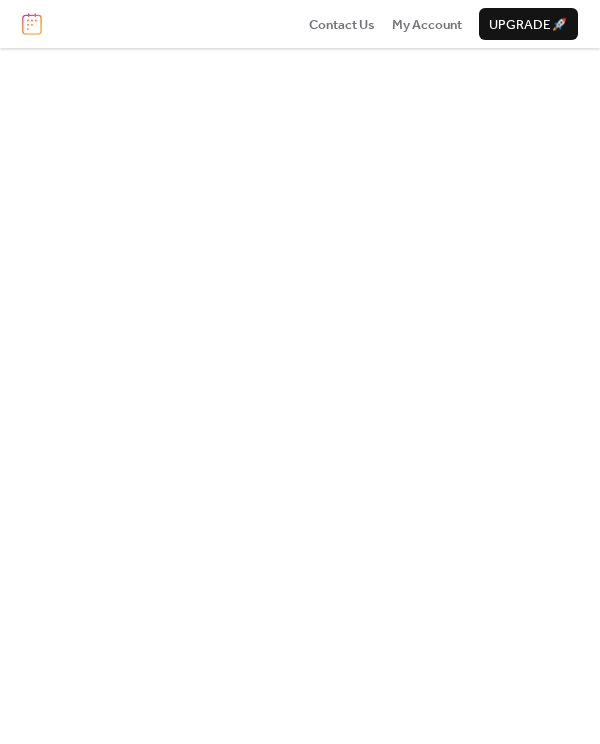 scroll, scrollTop: 0, scrollLeft: 0, axis: both 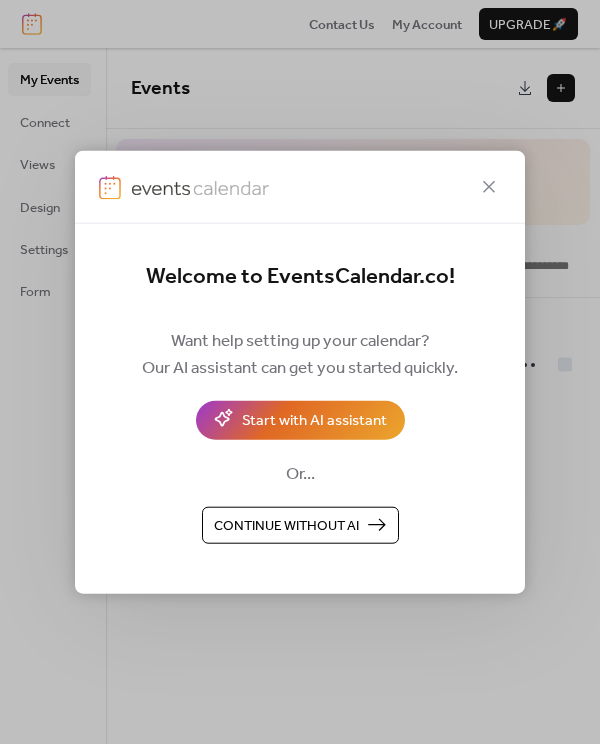 click on "Continue without AI" at bounding box center [300, 525] 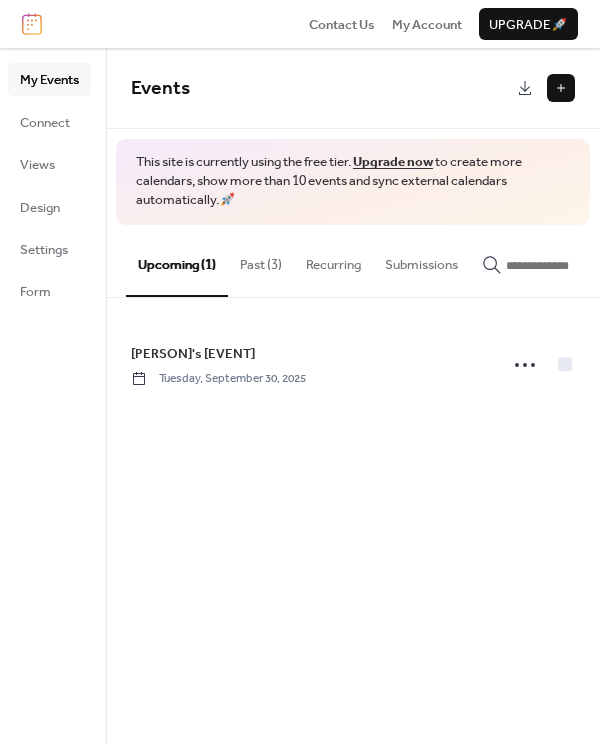 click on "Past (3)" at bounding box center (261, 260) 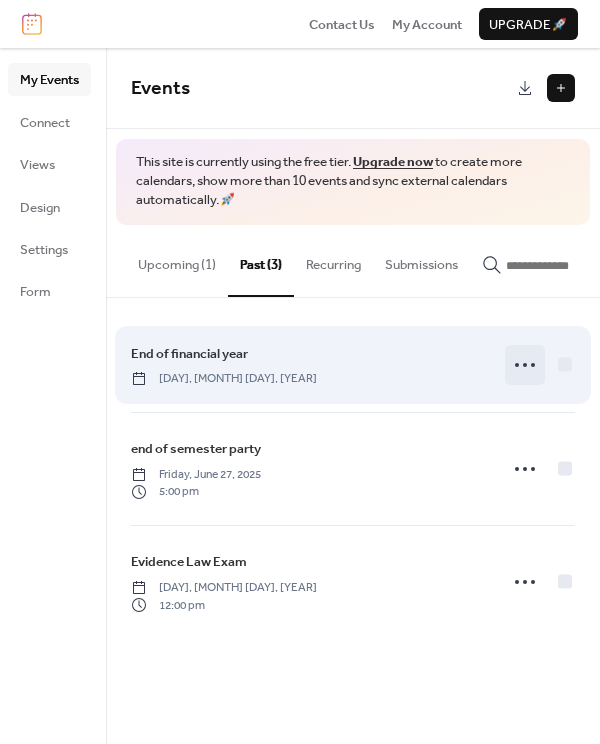 click 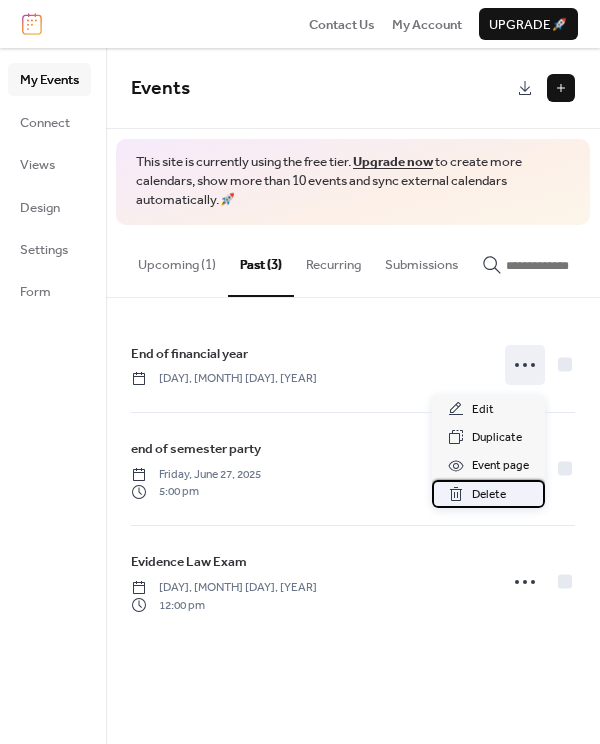 click on "Delete" at bounding box center (489, 495) 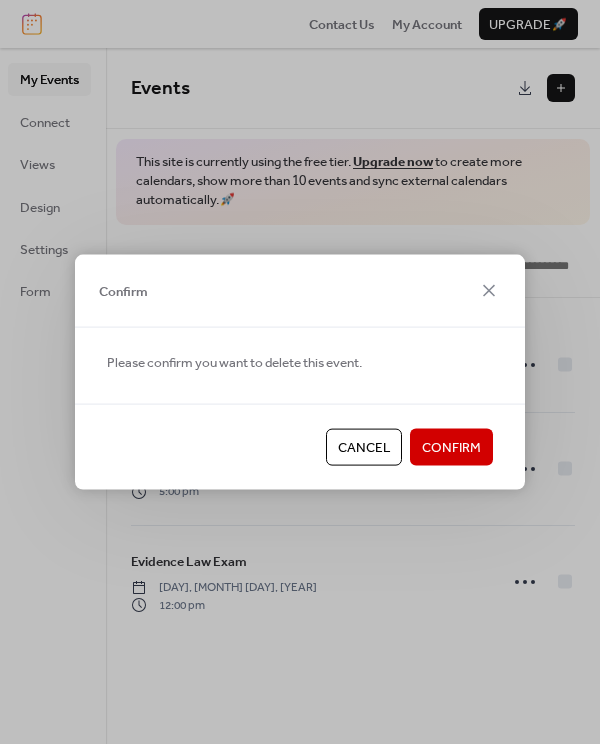 click on "Confirm" at bounding box center [451, 447] 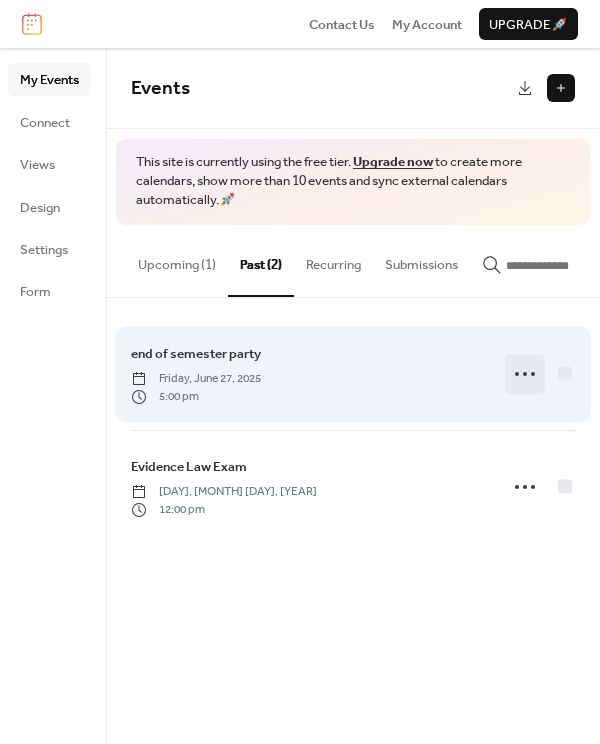 click 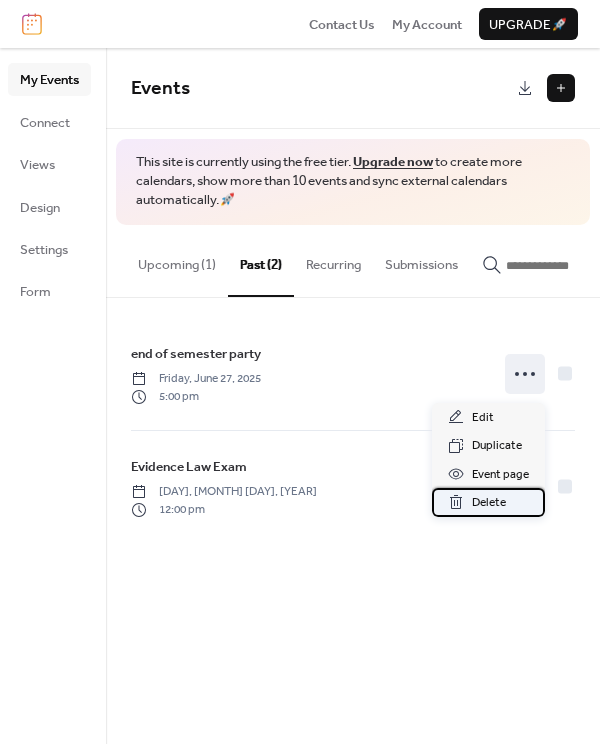 click on "Delete" at bounding box center [489, 503] 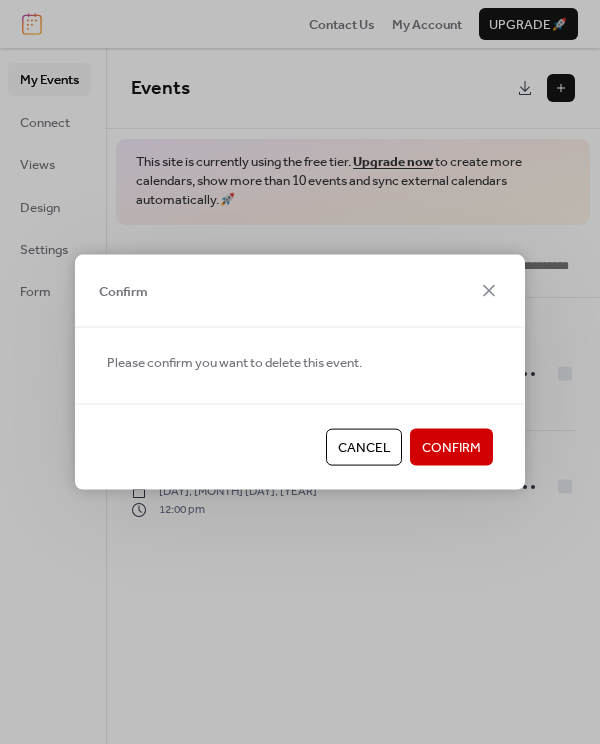 click on "Confirm" at bounding box center (451, 447) 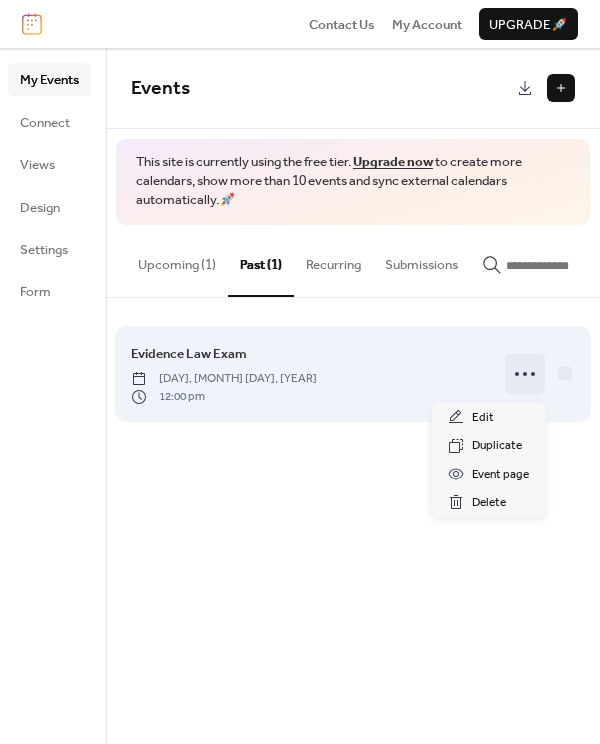 click 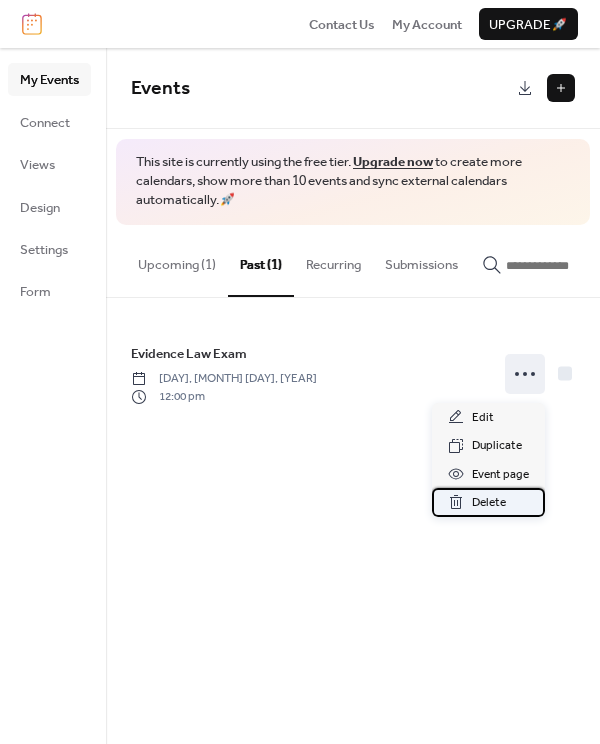 click on "Delete" at bounding box center (489, 503) 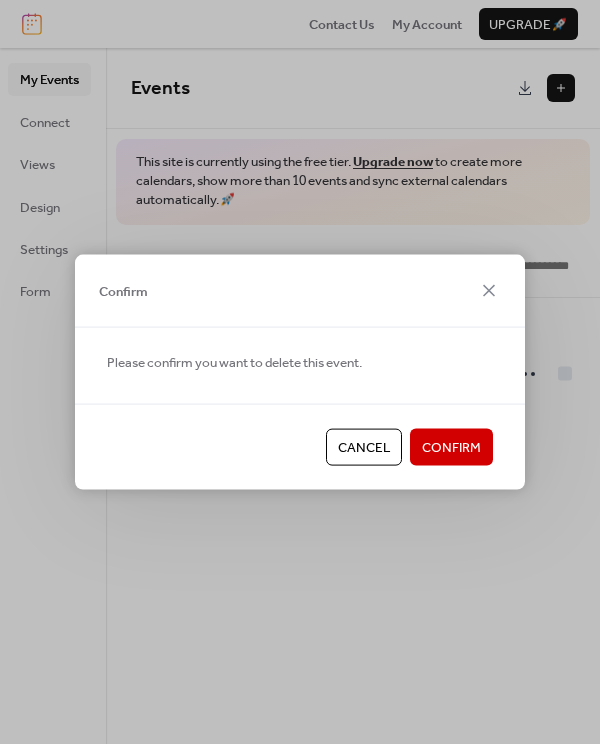 click on "Confirm" at bounding box center (451, 447) 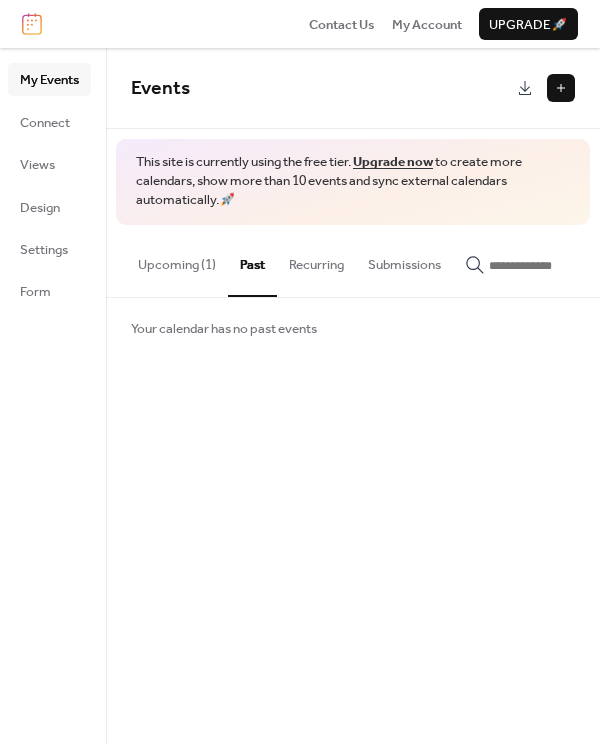 click at bounding box center [561, 88] 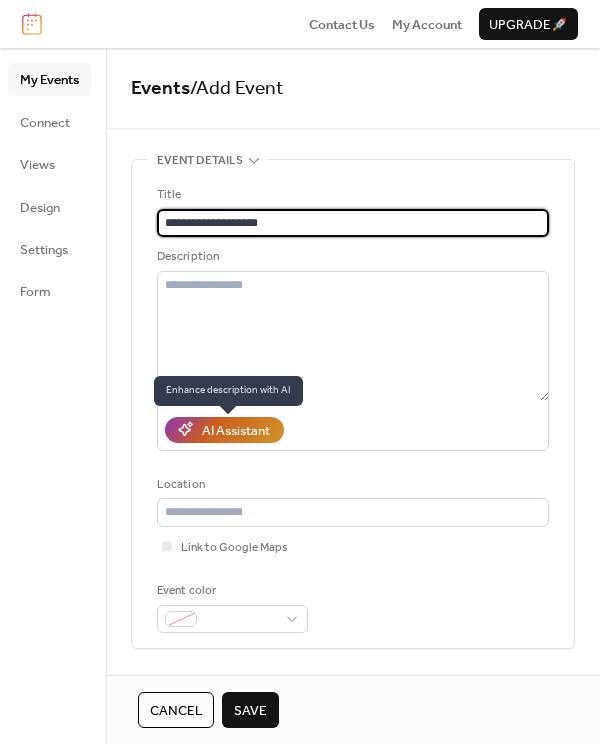 type on "**********" 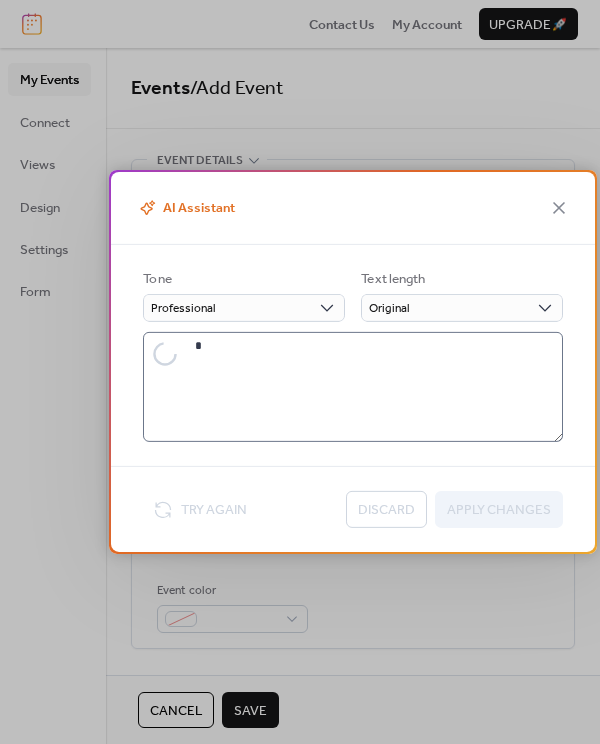 type on "**********" 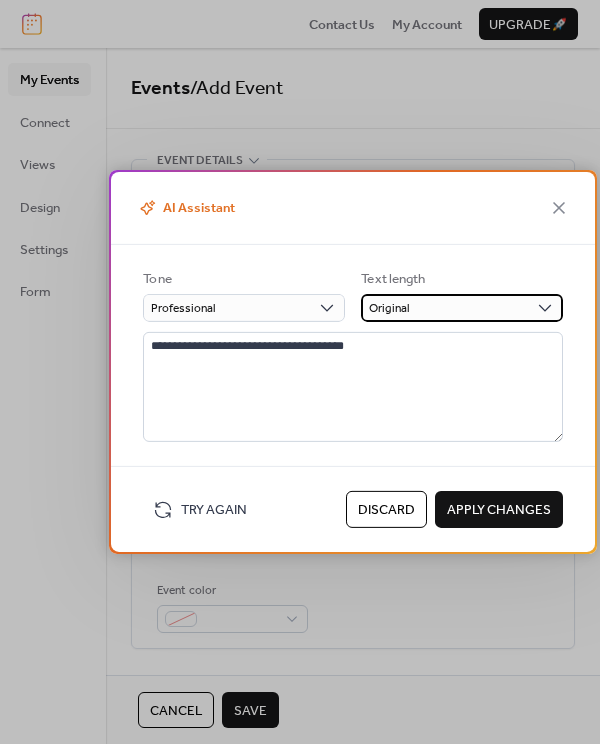 click on "Original" at bounding box center (462, 308) 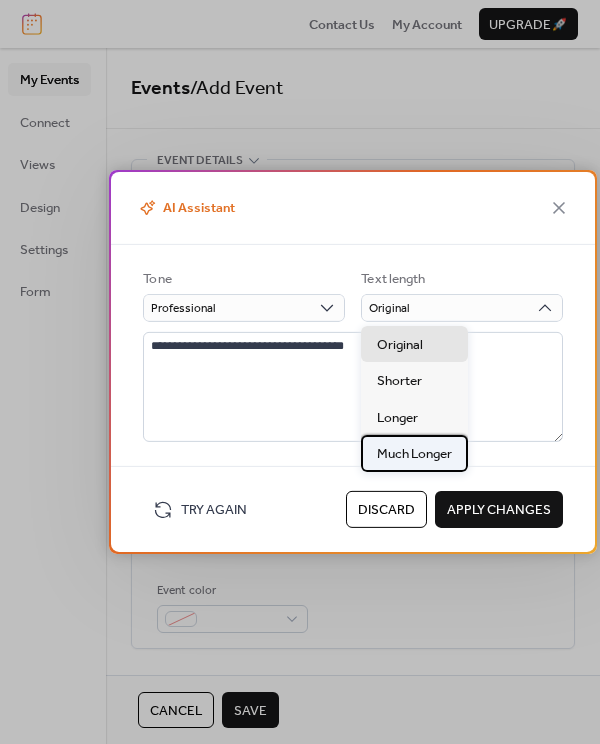 click on "Much Longer" at bounding box center (414, 454) 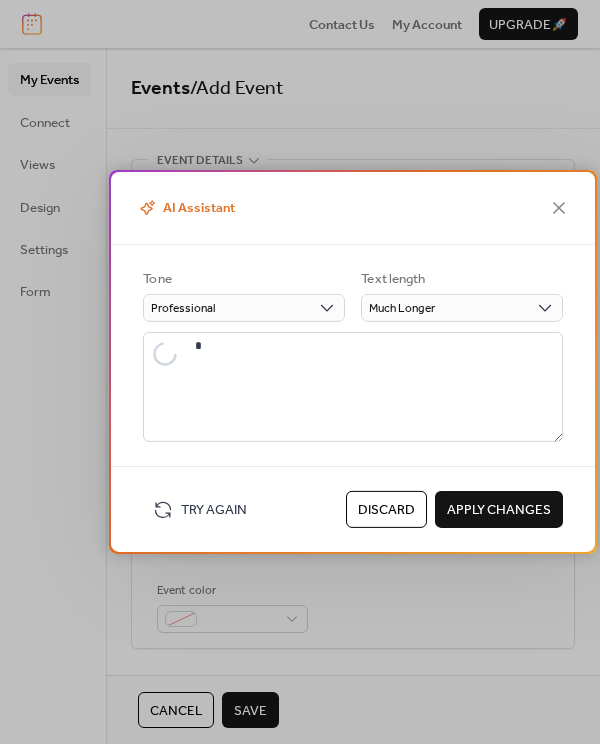 type on "**********" 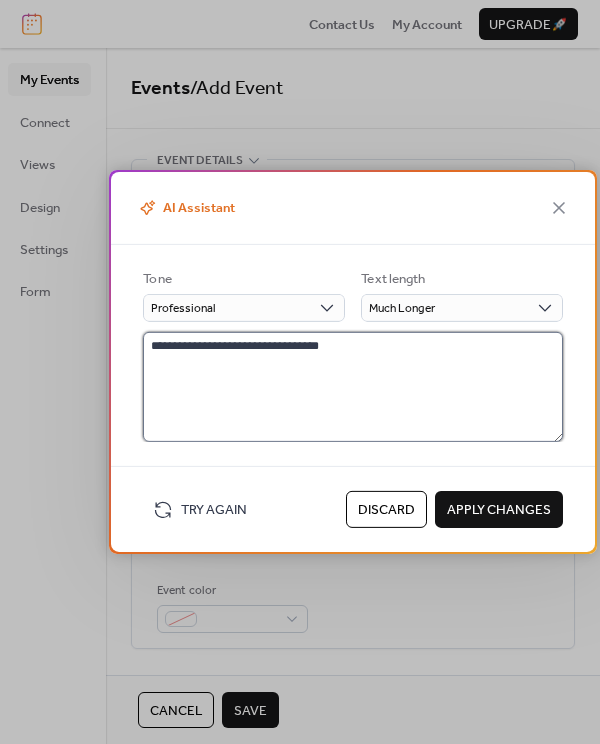 click on "**********" at bounding box center (353, 387) 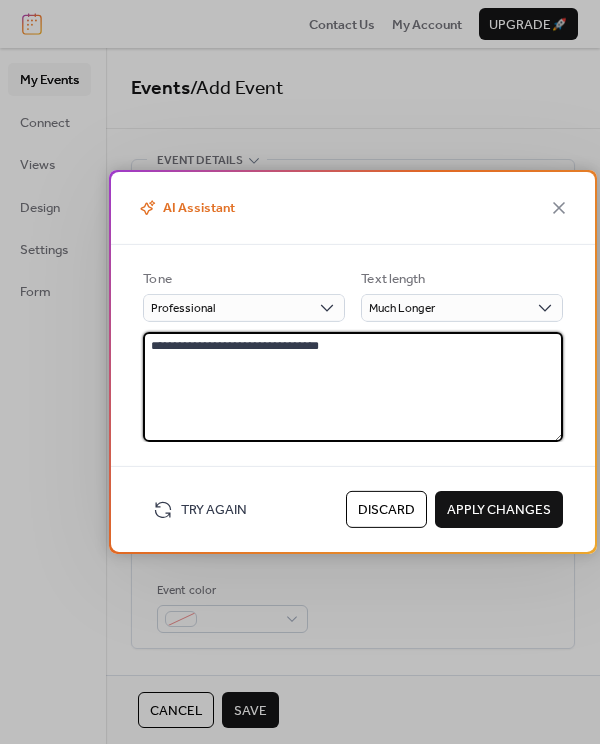 click on "Try Again" at bounding box center [214, 510] 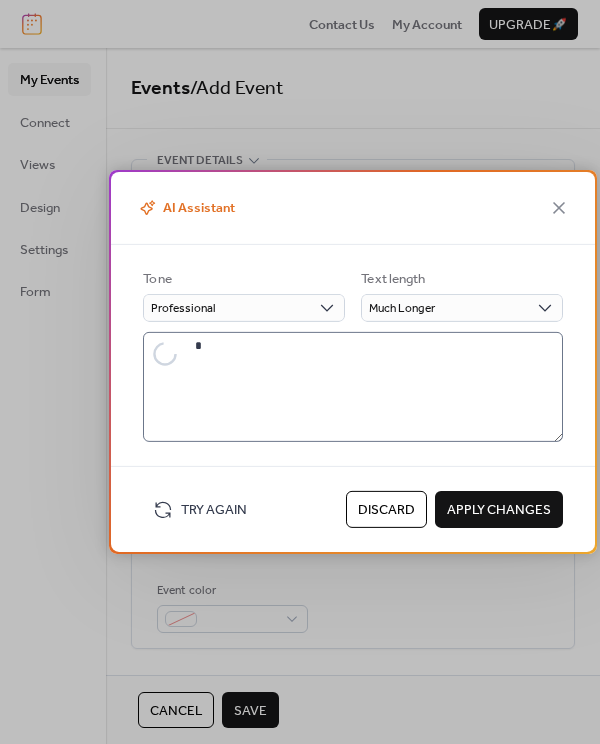 type on "**********" 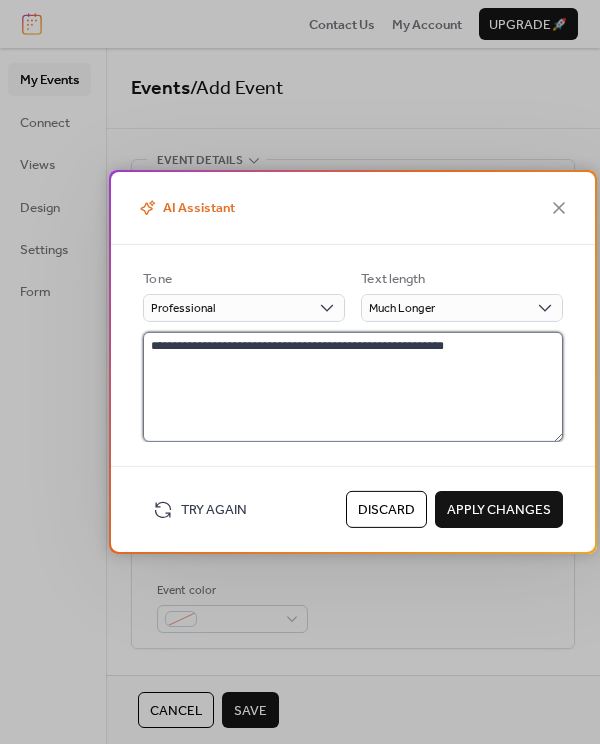 click on "**********" at bounding box center (353, 387) 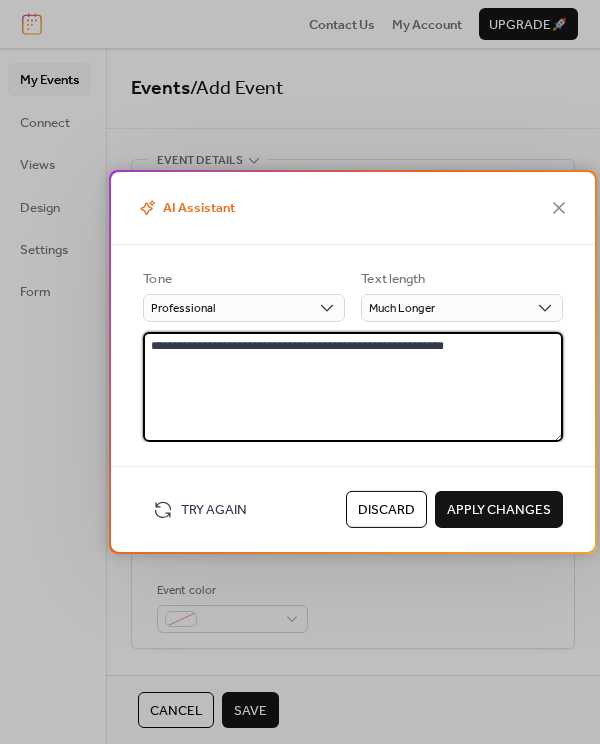 click on "**********" at bounding box center (353, 387) 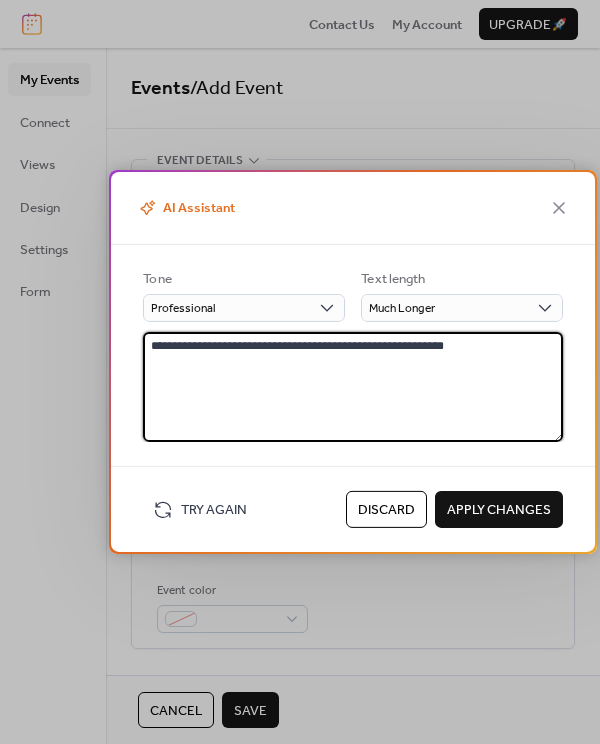 click on "**********" at bounding box center (353, 387) 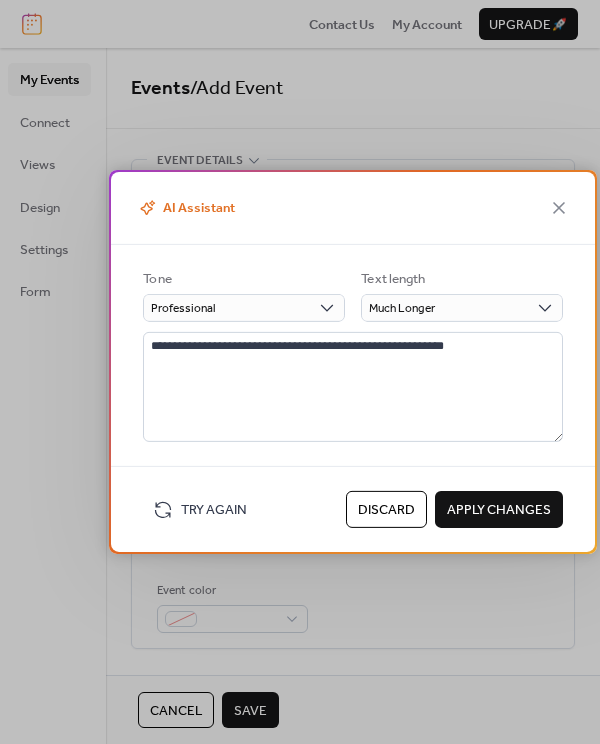 click on "Try Again" at bounding box center [214, 510] 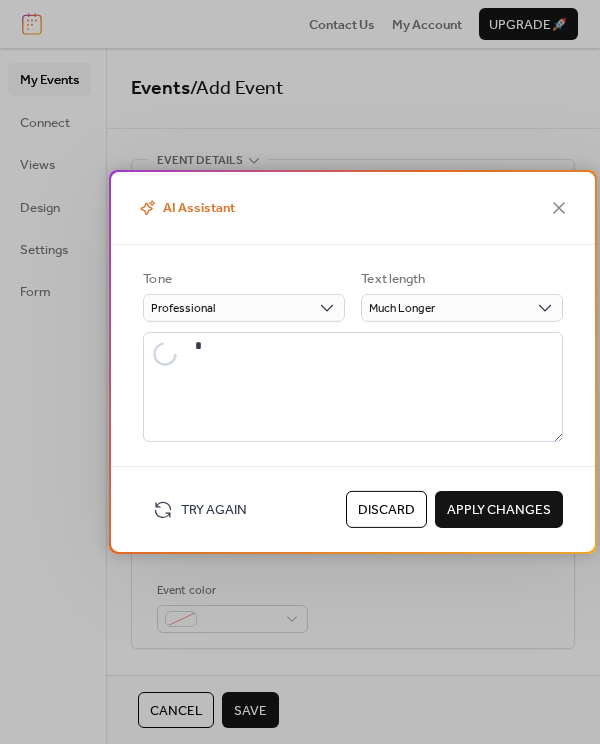 type on "**********" 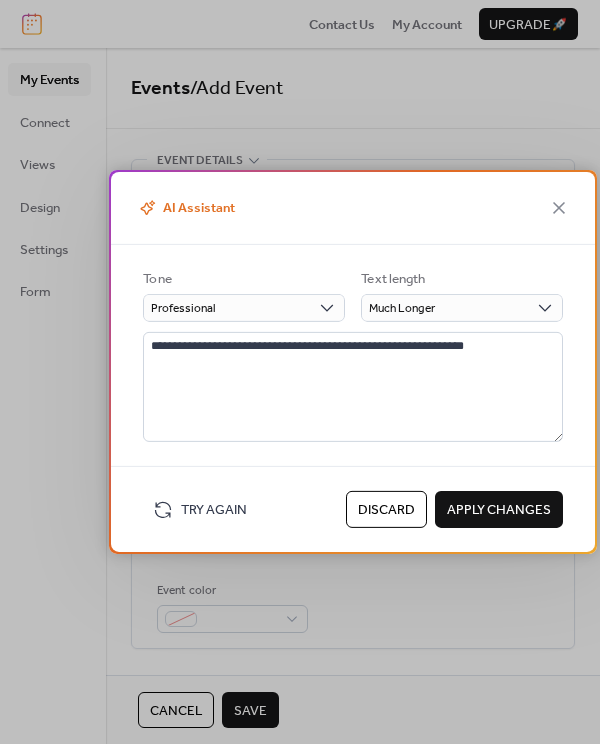 click on "Apply Changes" at bounding box center [499, 510] 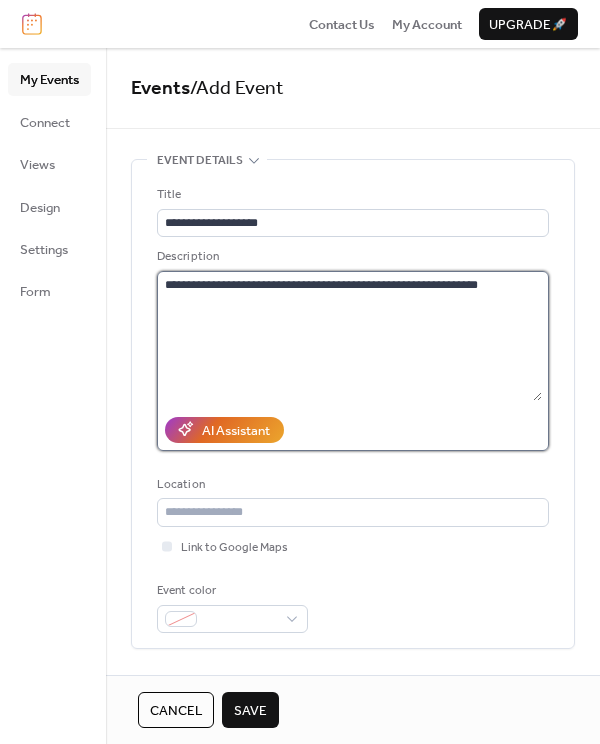 click on "**********" at bounding box center (349, 336) 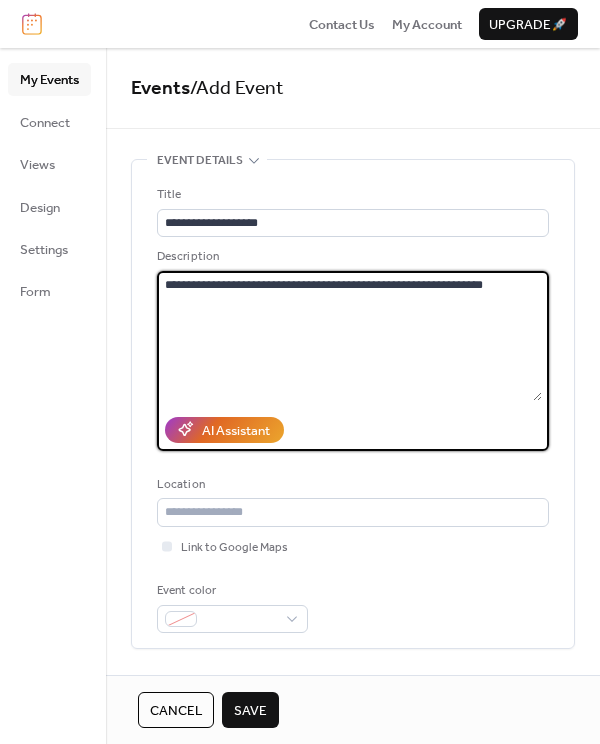 paste on "**********" 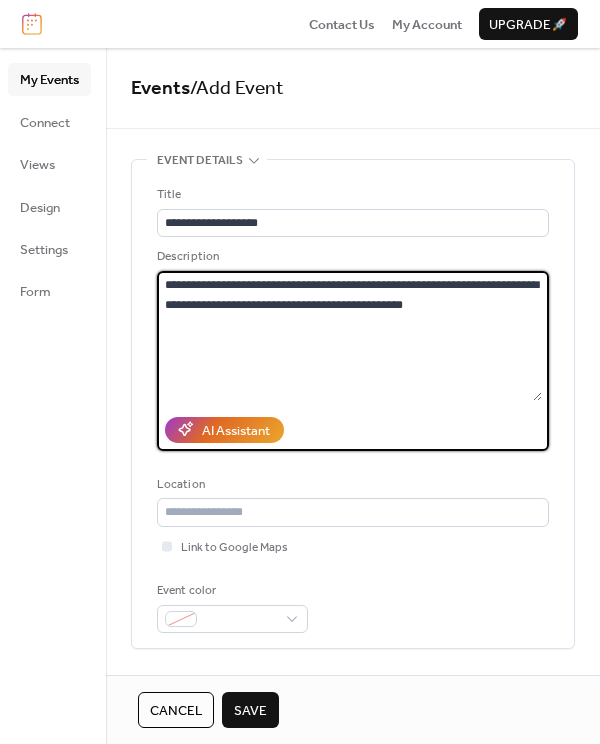 paste on "**********" 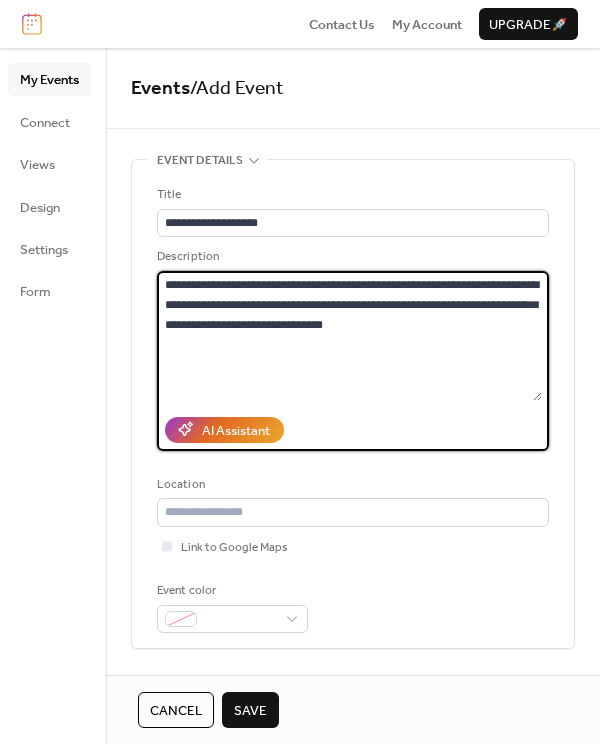 paste on "**********" 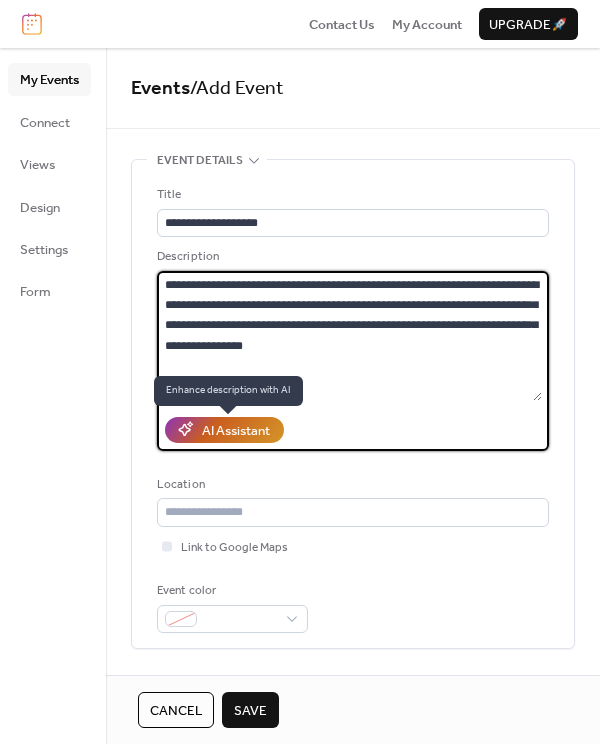 type on "**********" 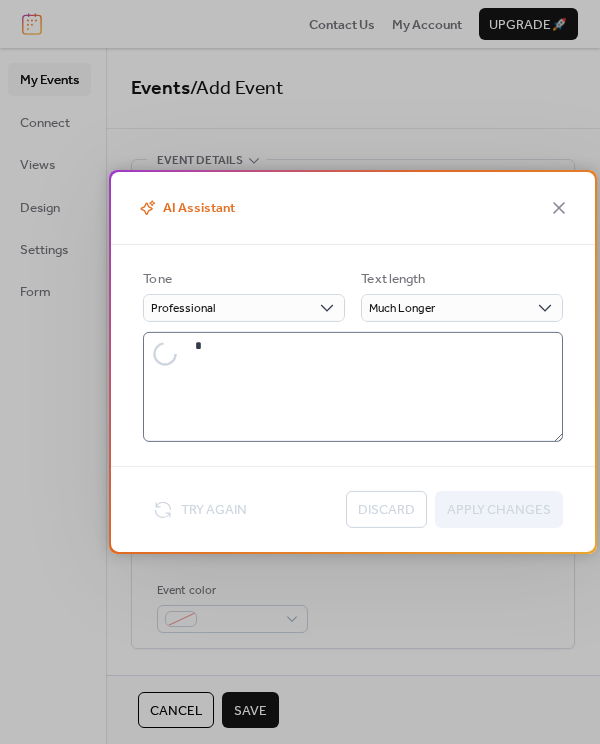 type on "**********" 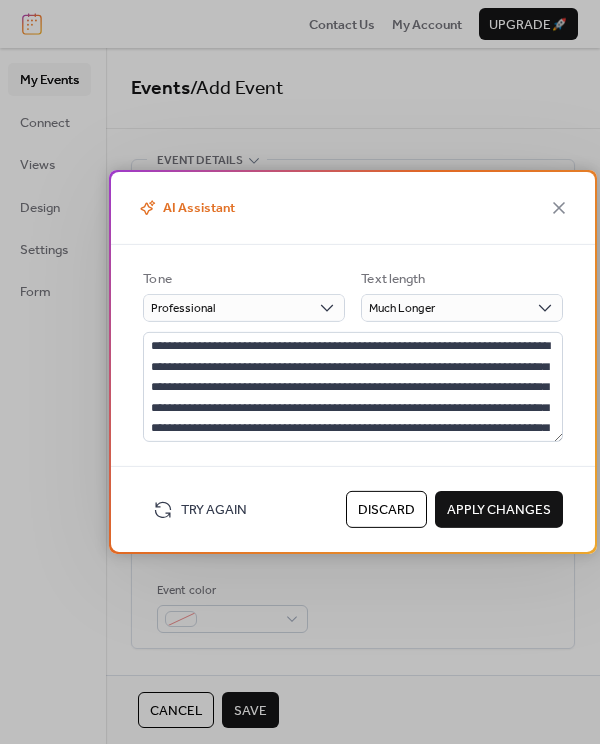click on "Apply Changes" at bounding box center (499, 510) 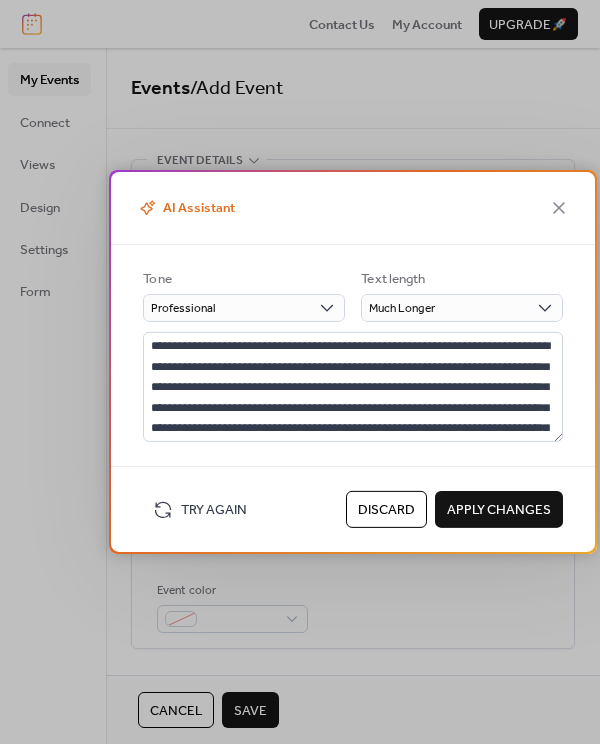 type on "**********" 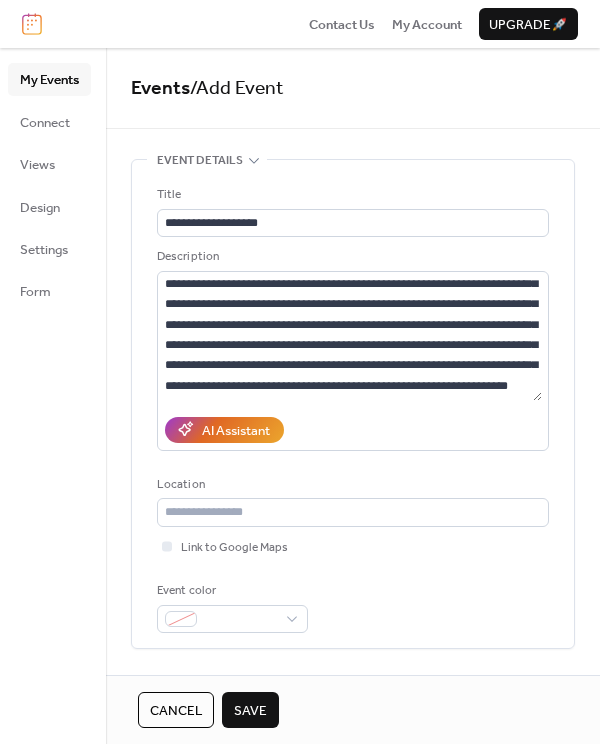scroll, scrollTop: 78, scrollLeft: 0, axis: vertical 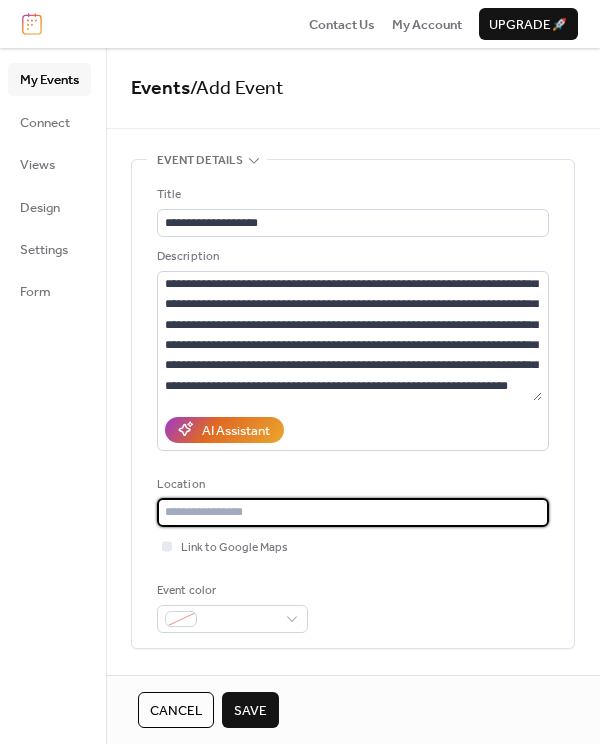click at bounding box center (353, 512) 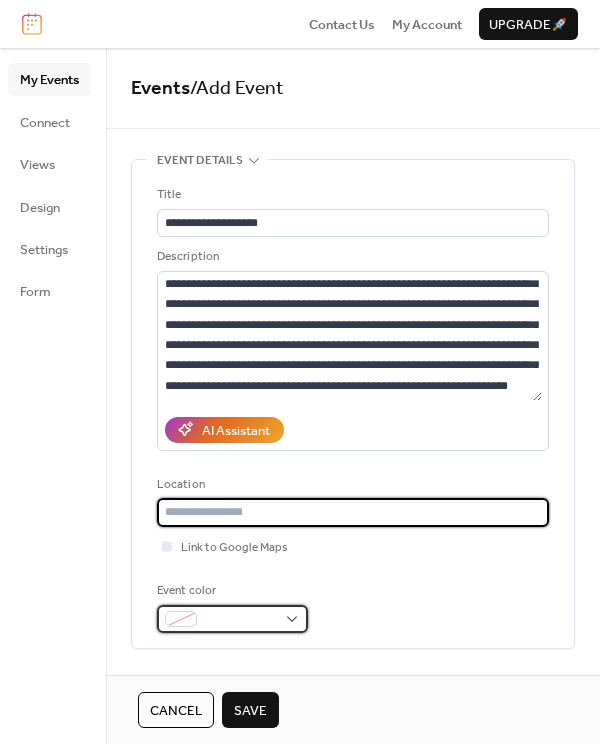 click at bounding box center [232, 619] 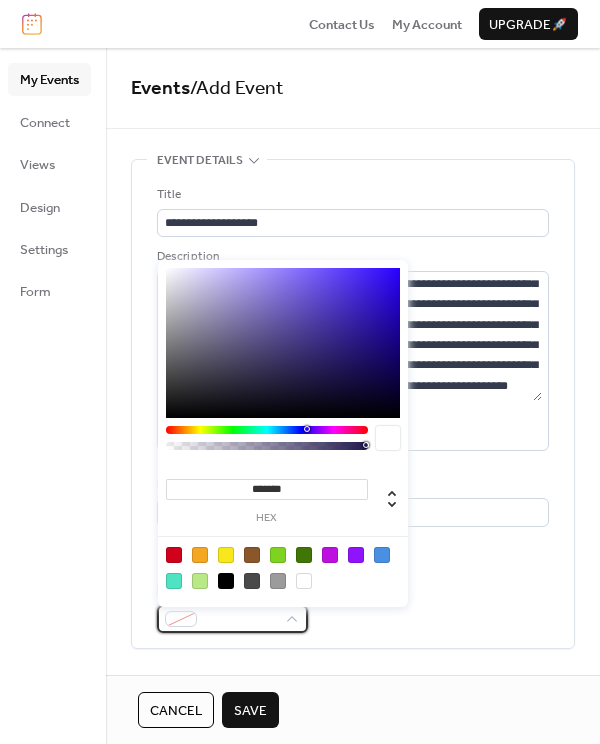 type on "*******" 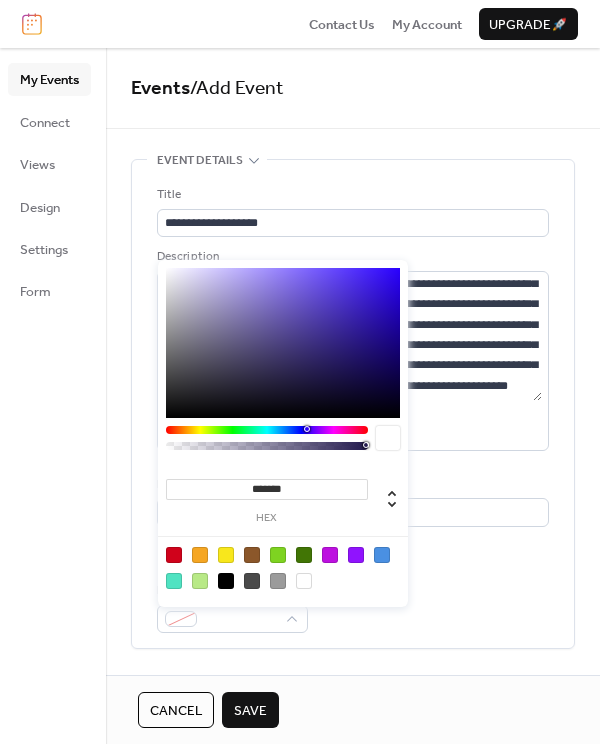 click at bounding box center (283, 343) 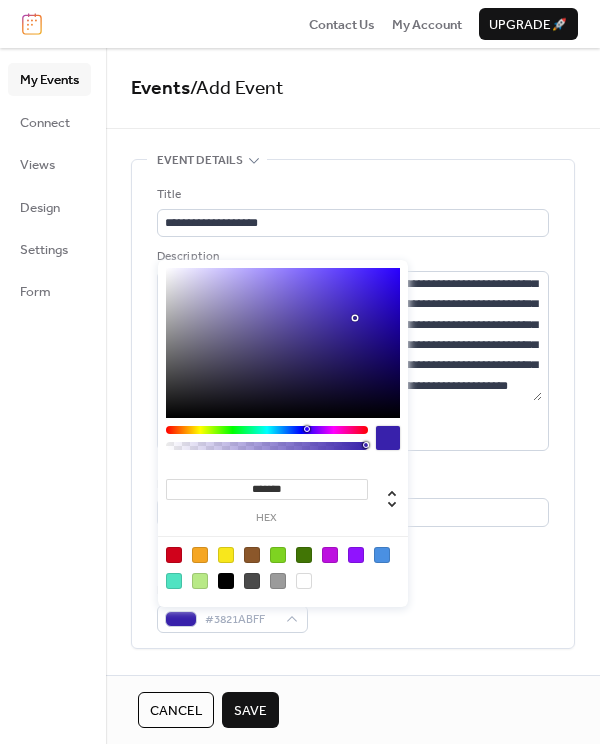click on "Save" at bounding box center (250, 711) 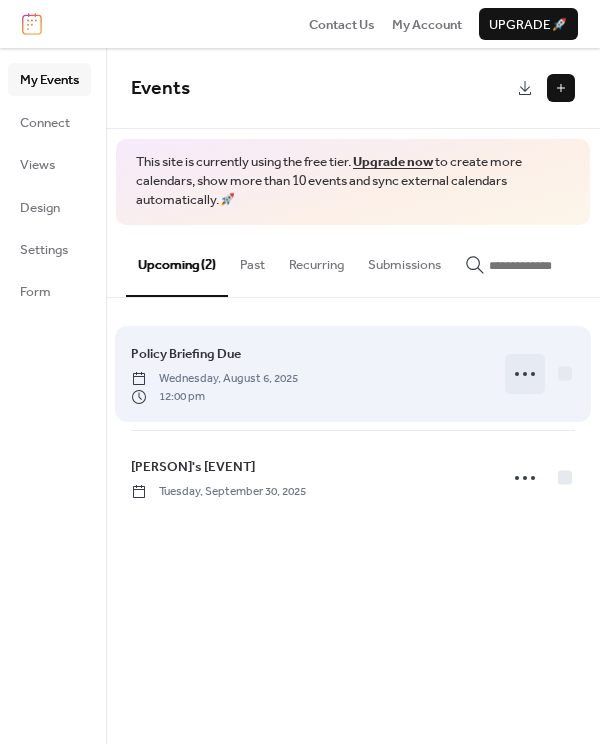 click 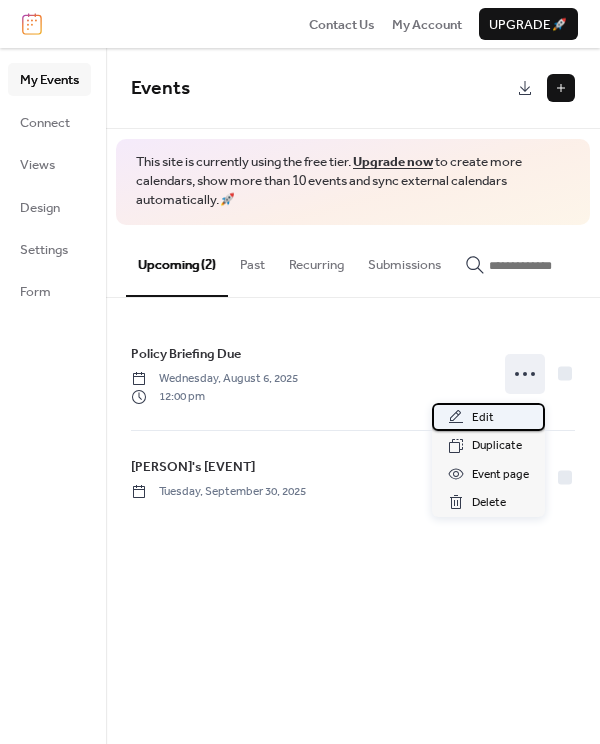 click on "Edit" at bounding box center [483, 418] 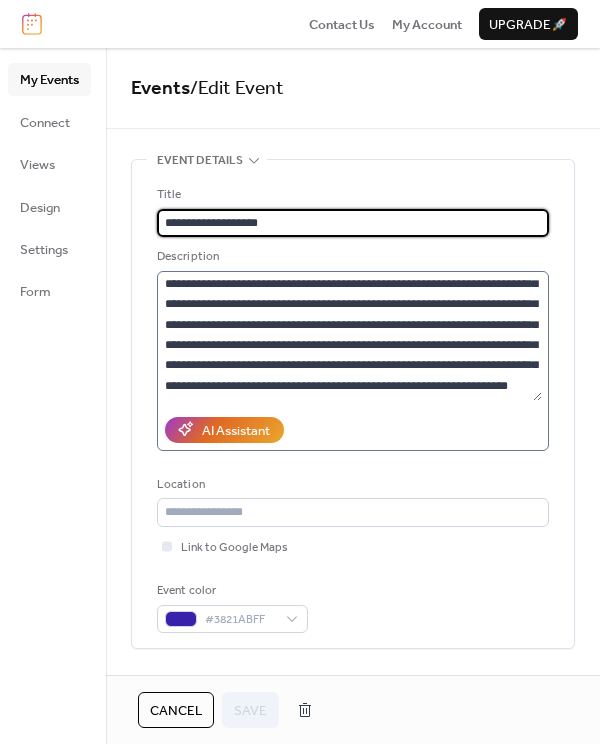 scroll, scrollTop: 78, scrollLeft: 0, axis: vertical 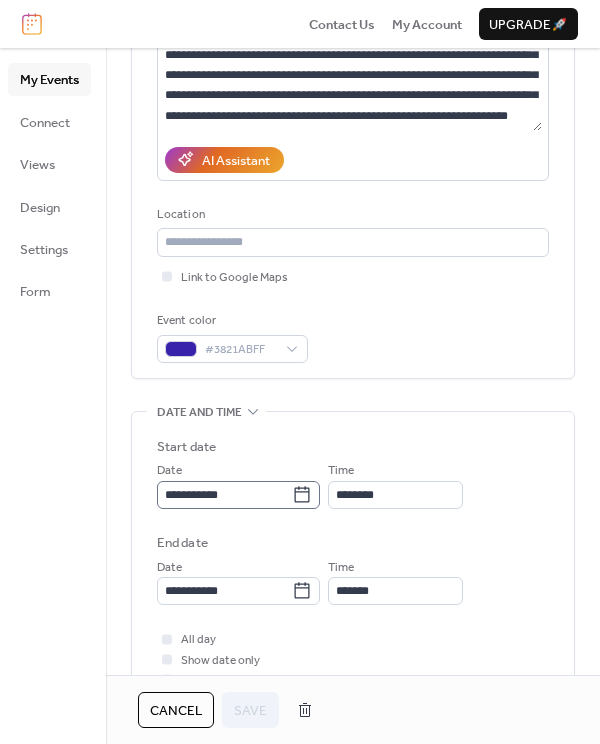 click 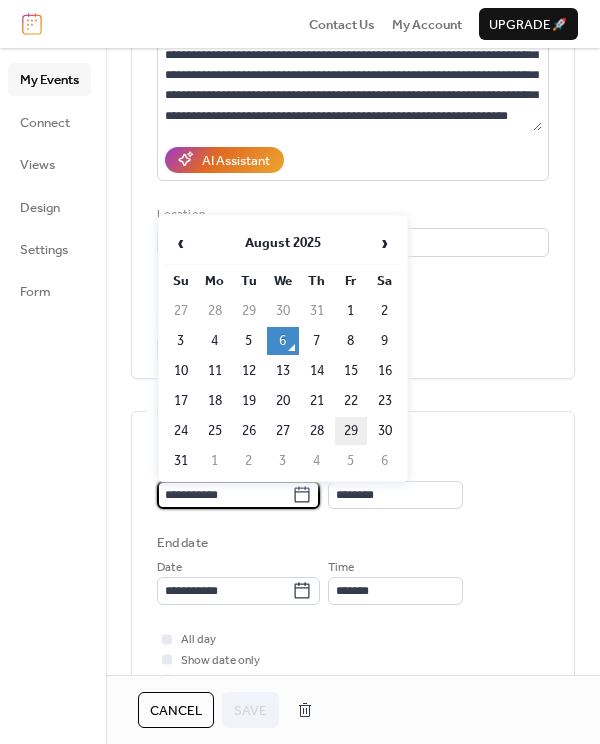 click on "29" at bounding box center [351, 431] 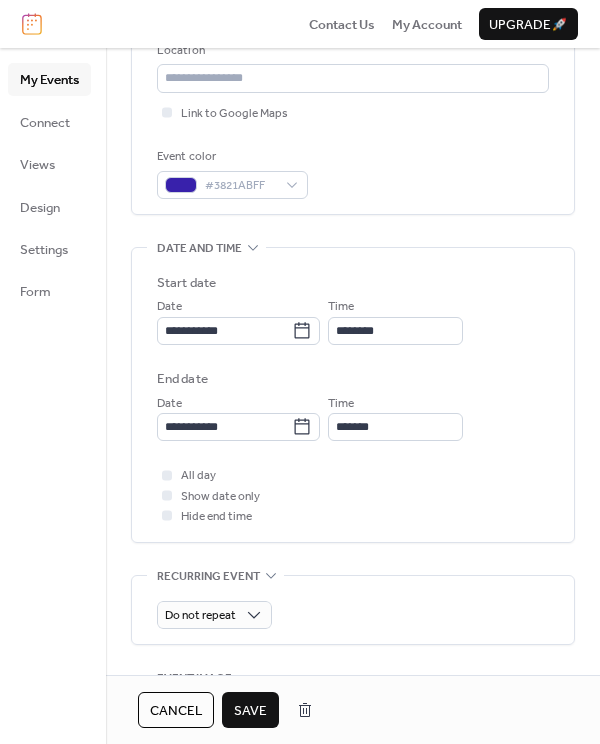 scroll, scrollTop: 439, scrollLeft: 0, axis: vertical 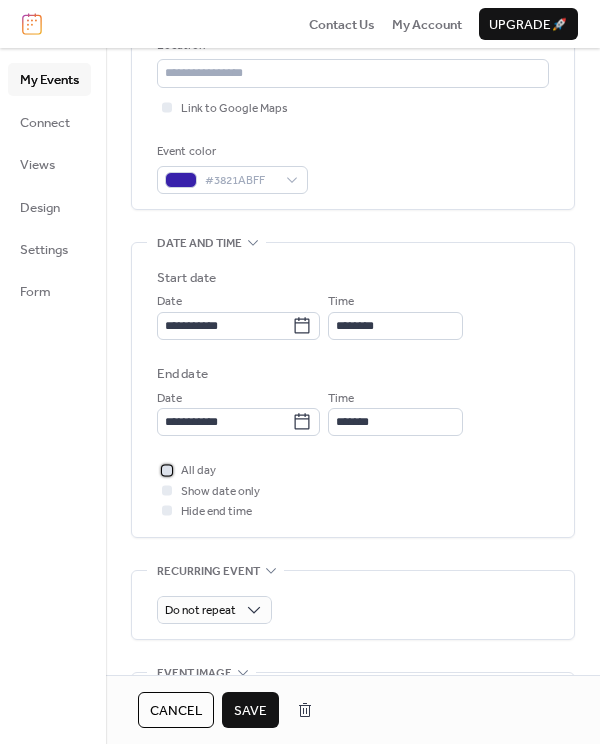 click on "All day" at bounding box center [198, 471] 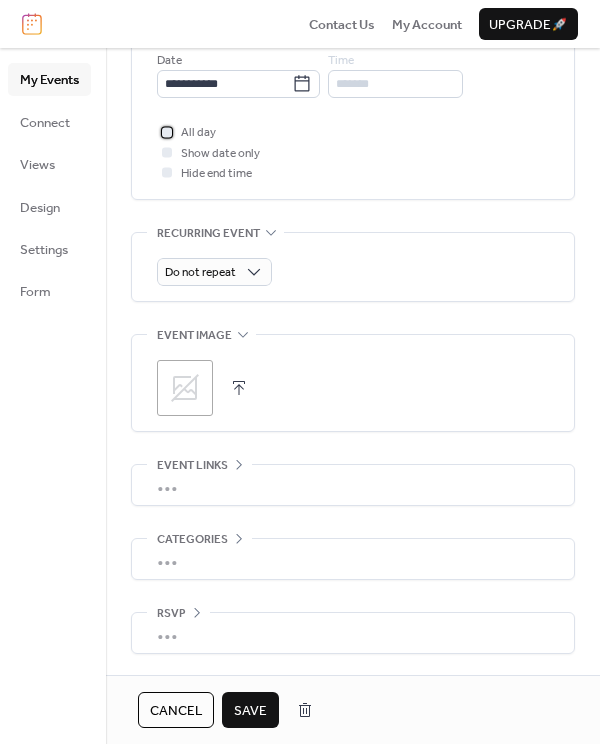 scroll, scrollTop: 780, scrollLeft: 0, axis: vertical 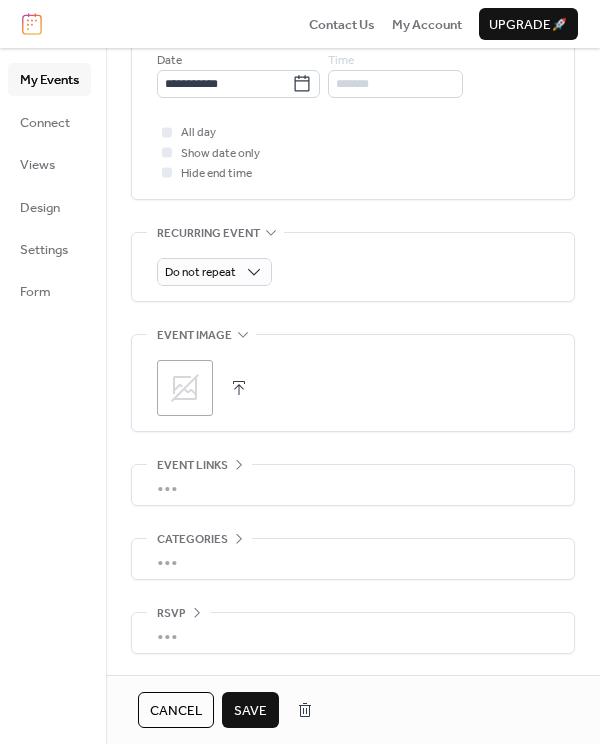 click on "Save" at bounding box center (250, 711) 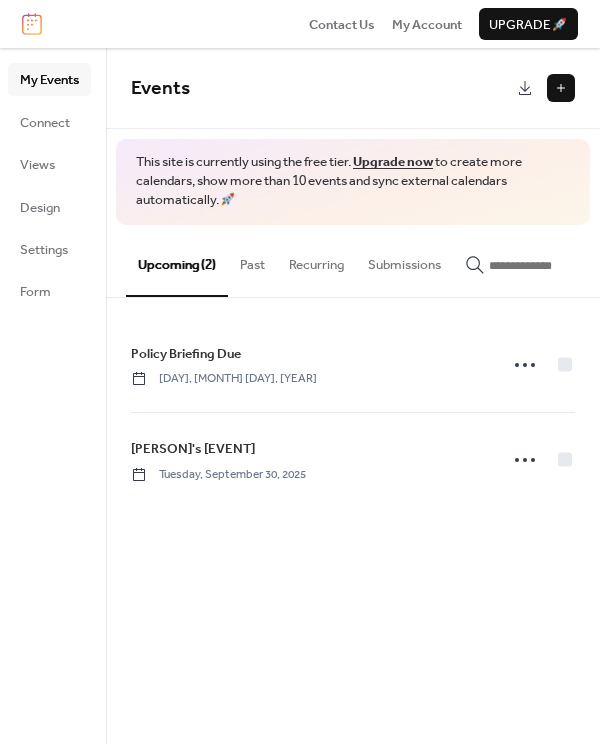 click at bounding box center (561, 88) 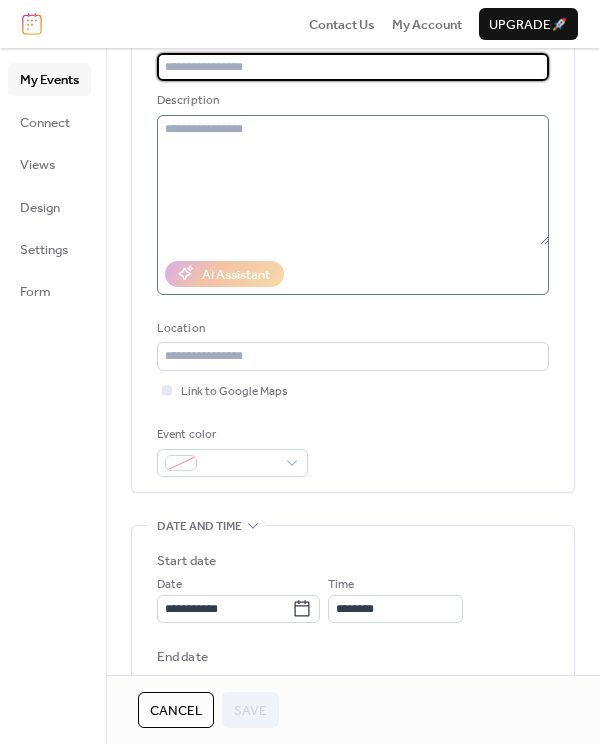 scroll, scrollTop: 336, scrollLeft: 0, axis: vertical 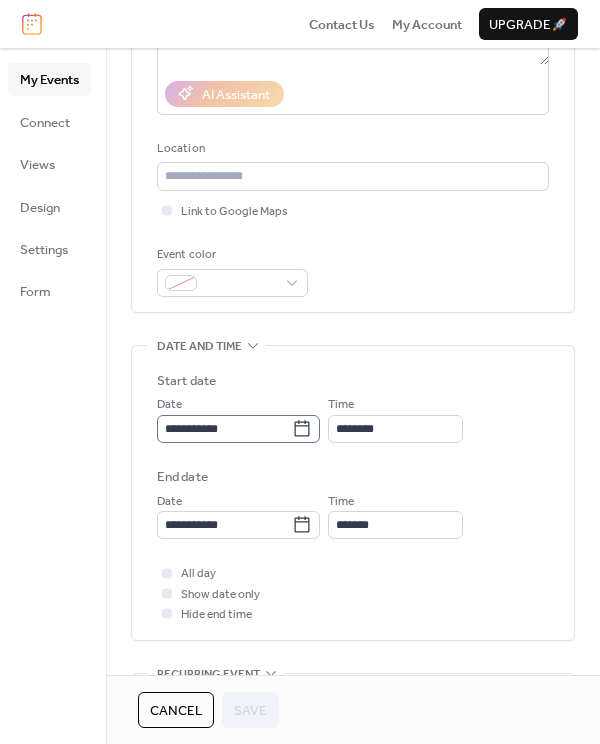 click 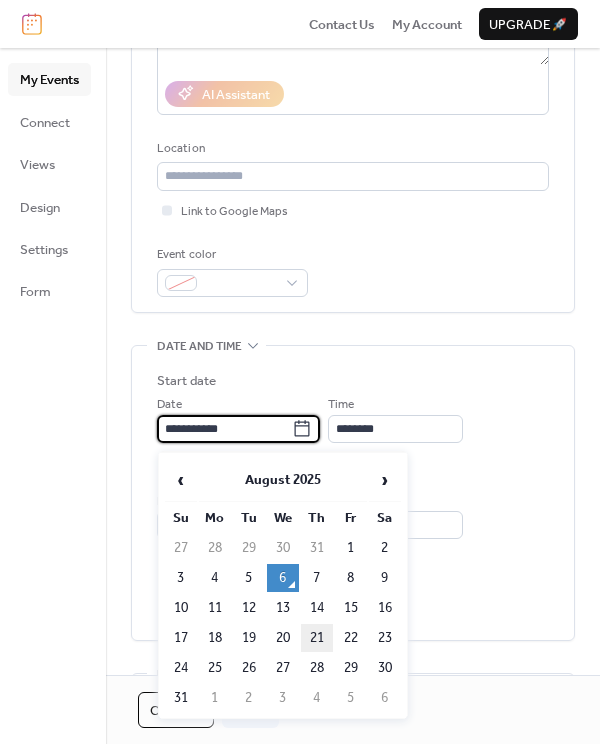 click on "21" at bounding box center (317, 638) 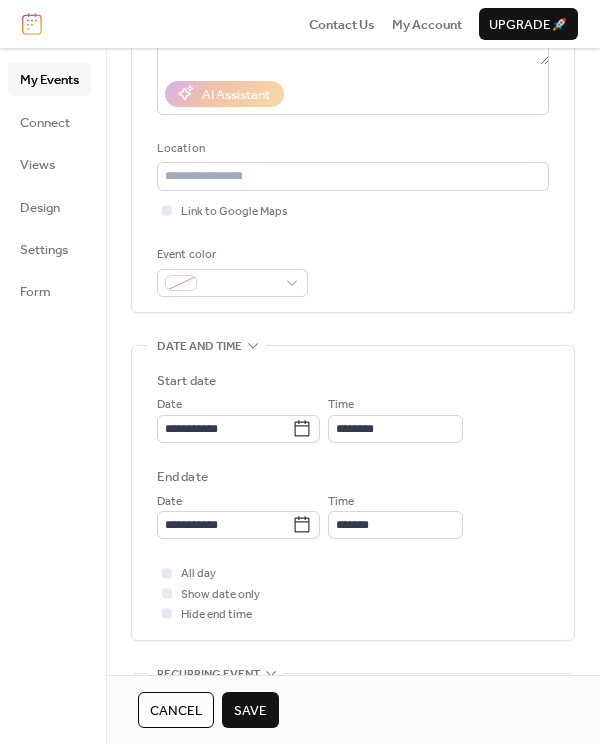type on "**********" 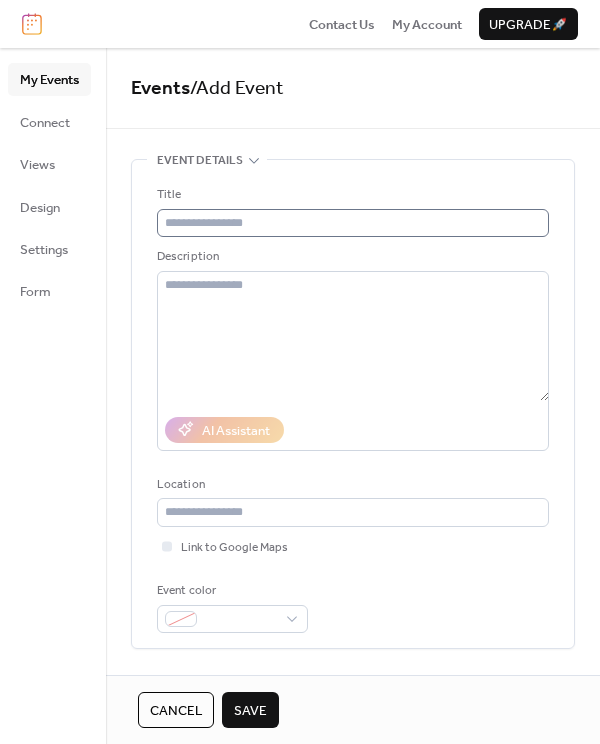 scroll, scrollTop: -1, scrollLeft: 0, axis: vertical 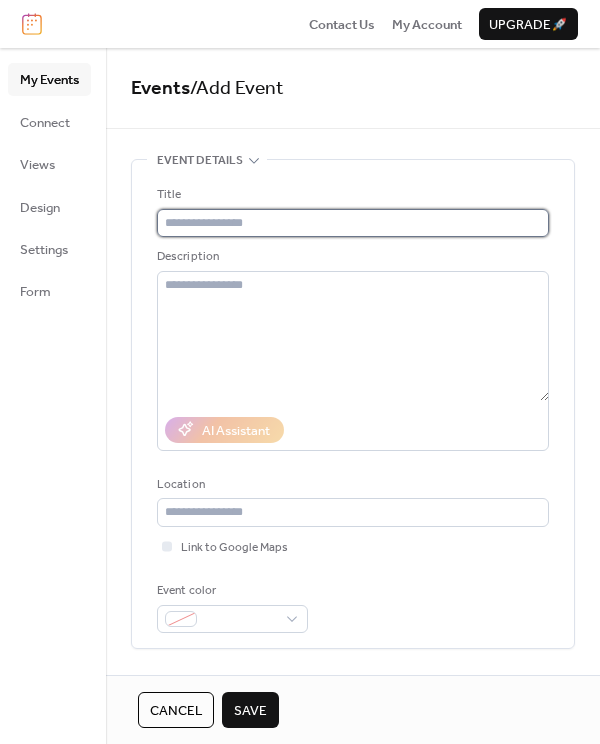 click at bounding box center (353, 223) 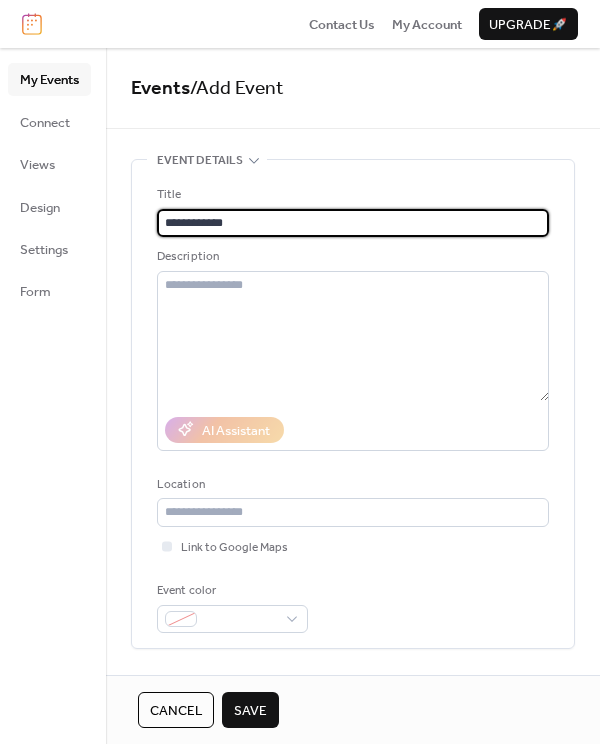 type on "**********" 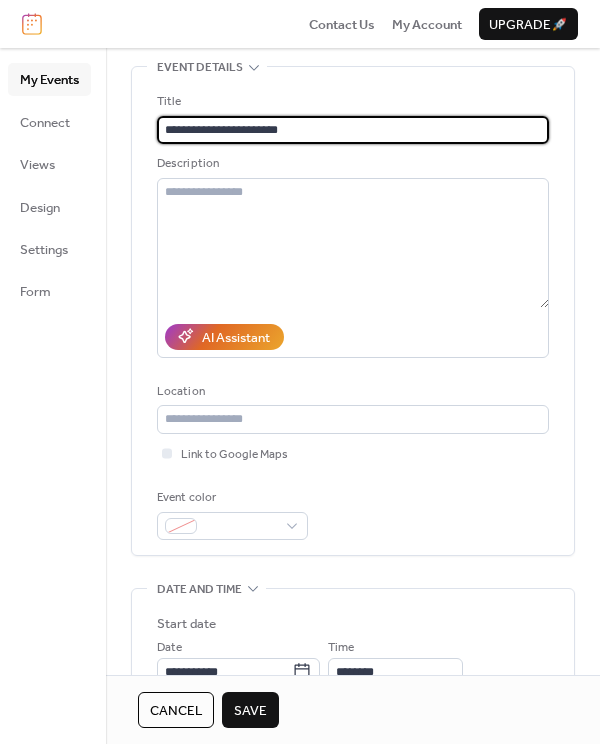 scroll, scrollTop: 193, scrollLeft: 0, axis: vertical 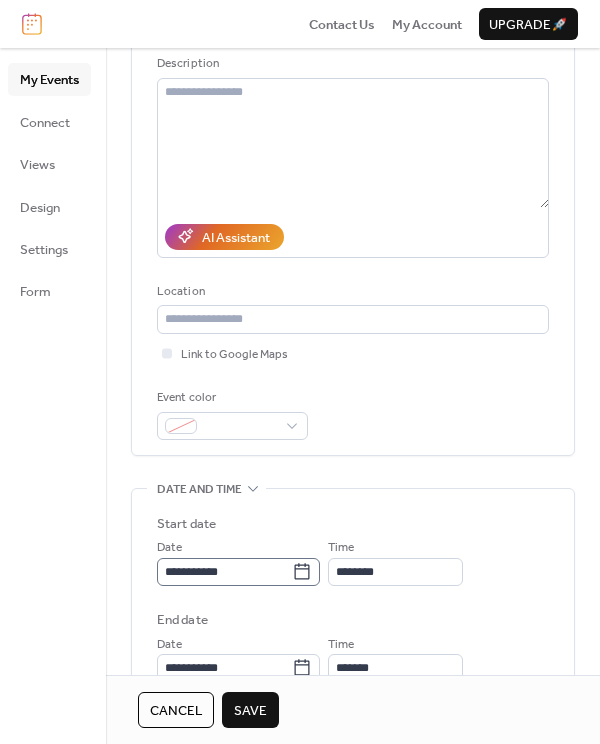 type on "**********" 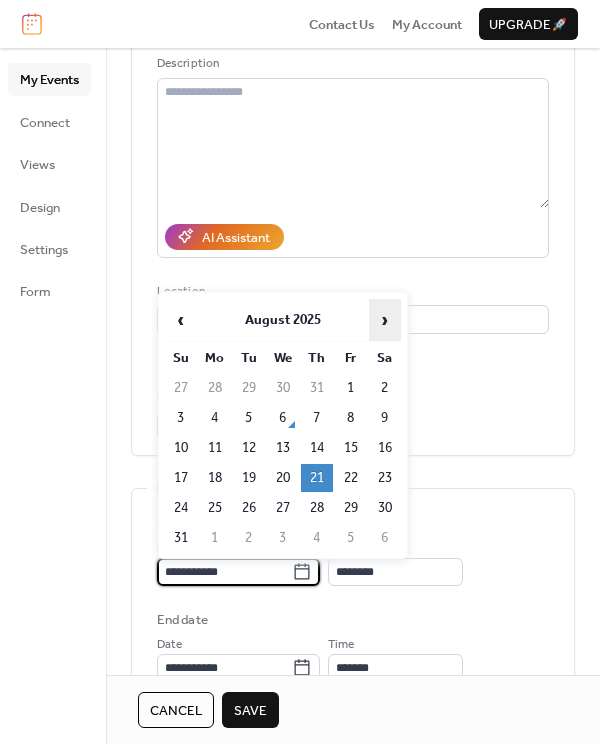 click on "›" at bounding box center [385, 320] 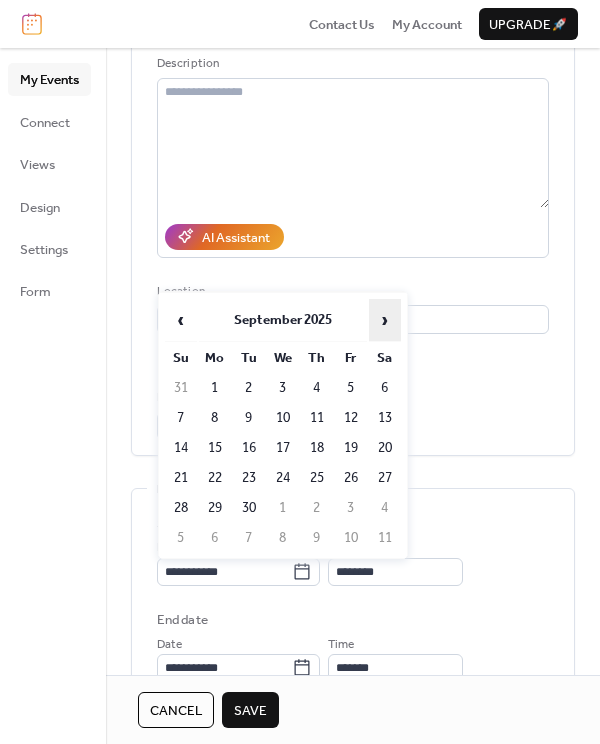 click on "›" at bounding box center [385, 320] 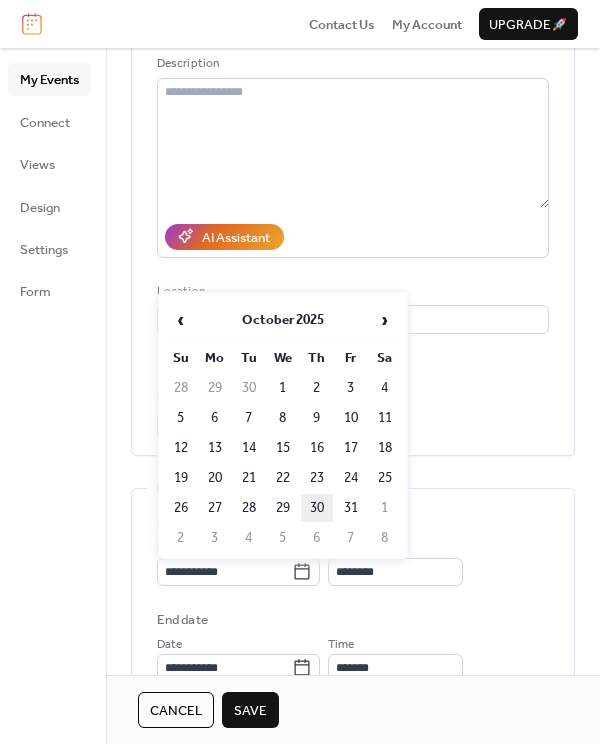 click on "30" at bounding box center [317, 508] 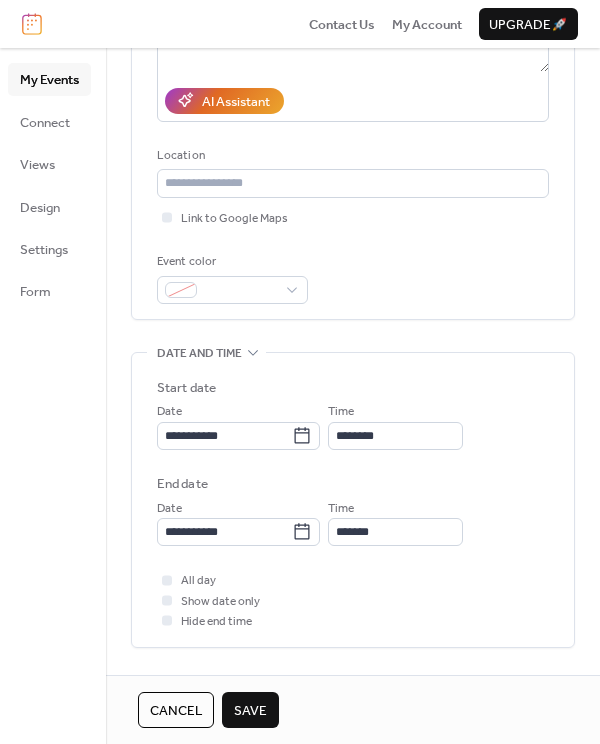 scroll, scrollTop: 443, scrollLeft: 0, axis: vertical 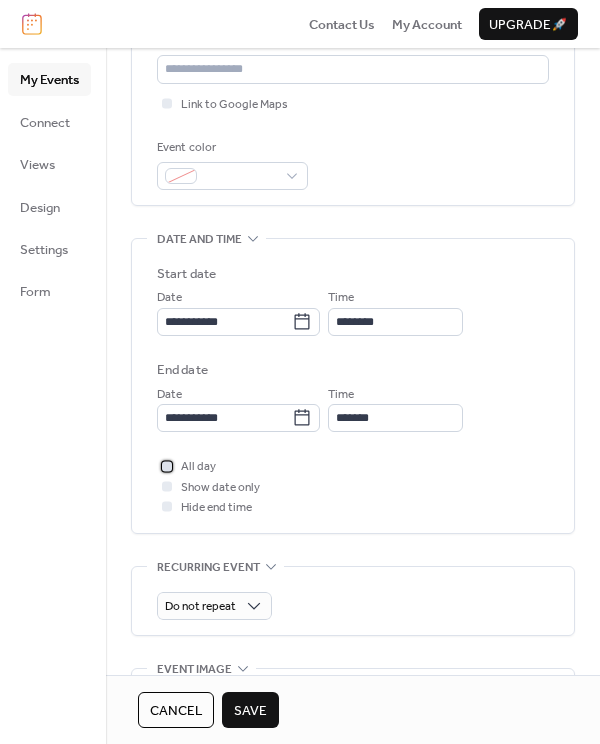 click at bounding box center (167, 466) 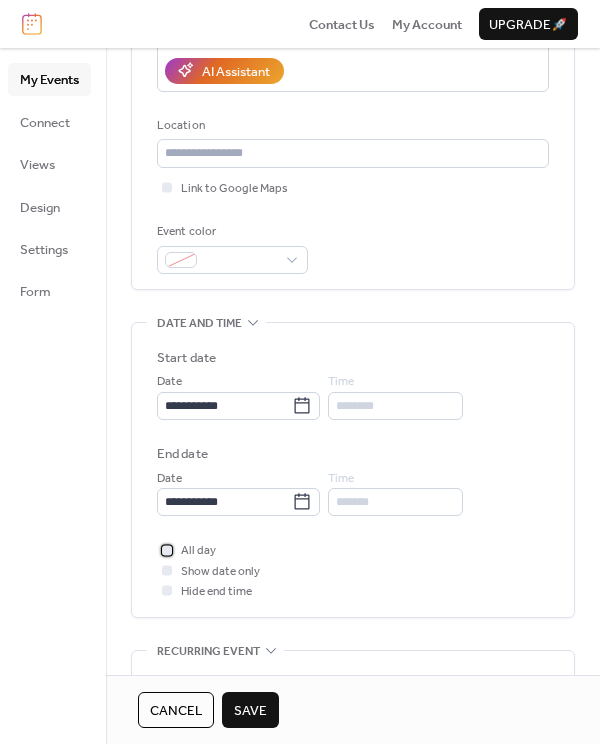 scroll, scrollTop: 234, scrollLeft: 0, axis: vertical 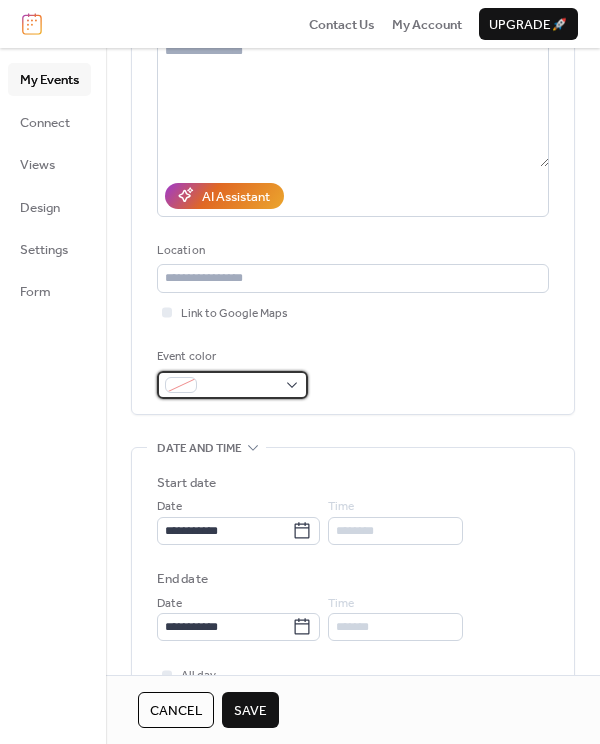 click at bounding box center (240, 386) 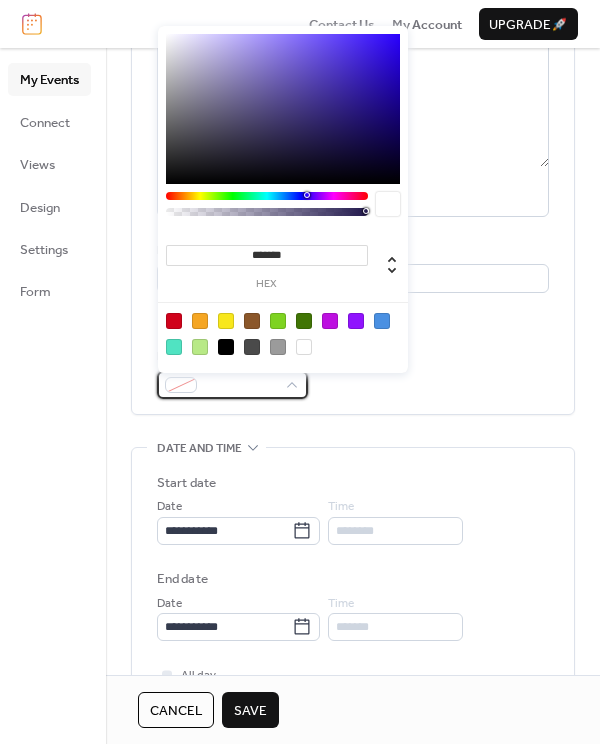 click at bounding box center [267, 196] 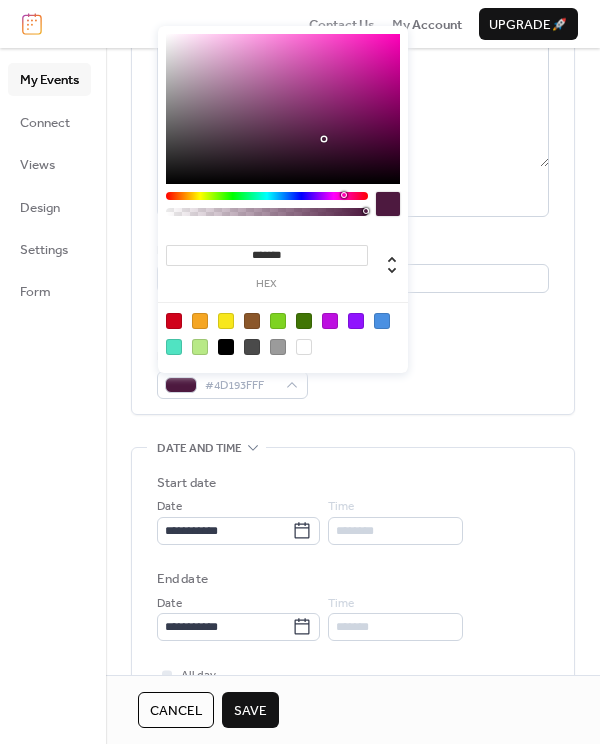 type on "*******" 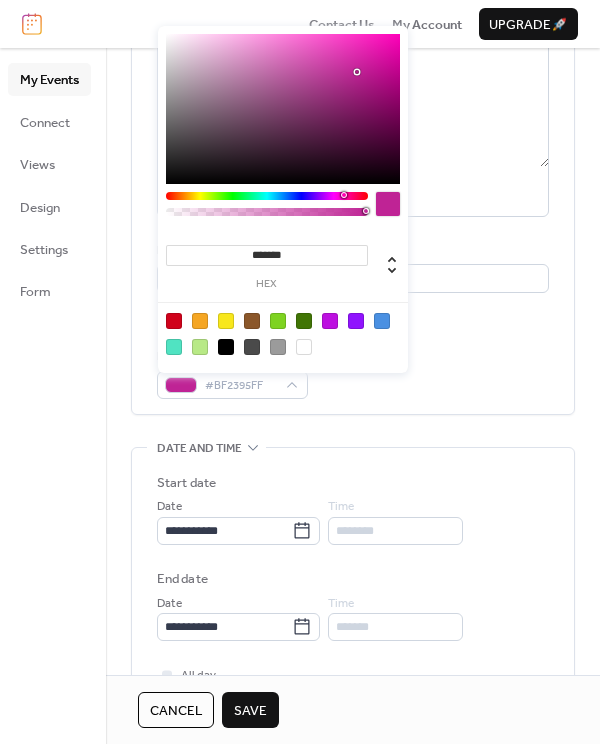 click on "Event color #BF2395FF" at bounding box center (353, 373) 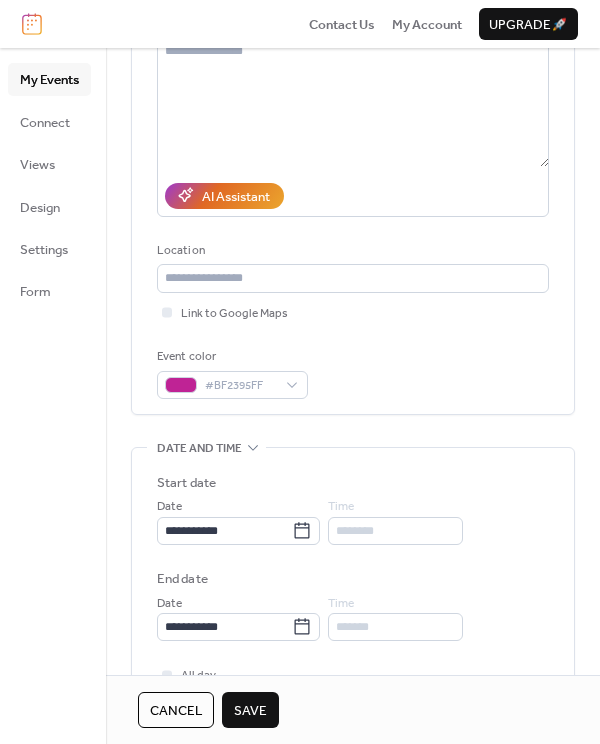 scroll, scrollTop: 35, scrollLeft: 0, axis: vertical 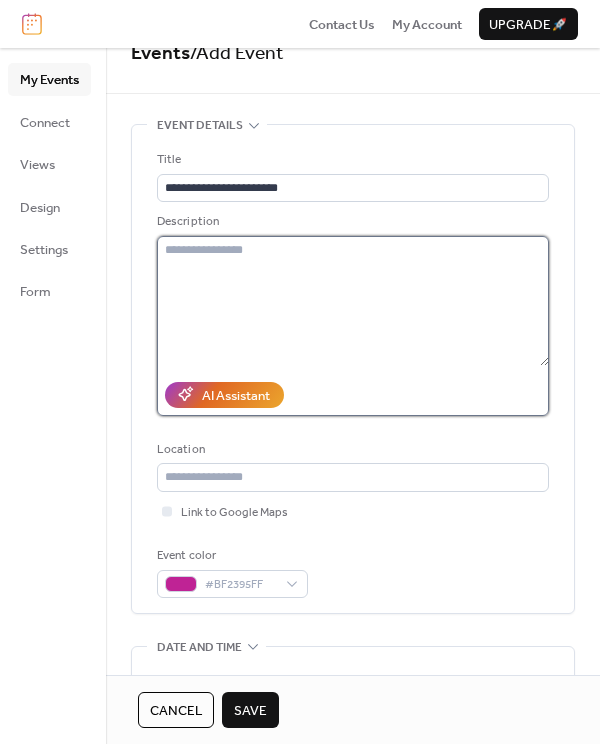 click at bounding box center [353, 301] 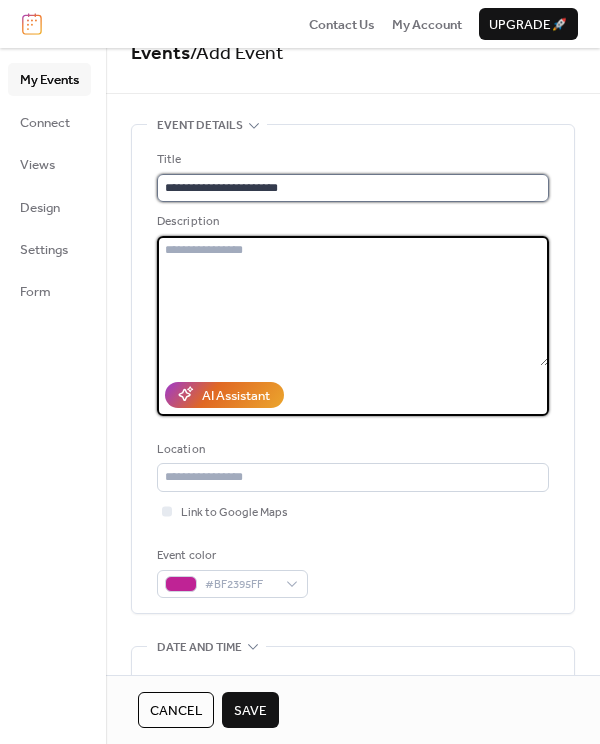 click on "**********" at bounding box center [353, 188] 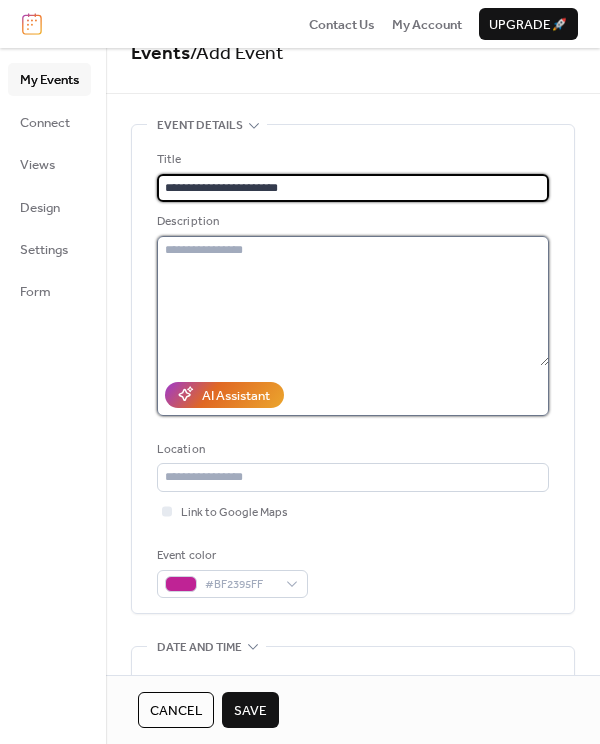 click at bounding box center [353, 301] 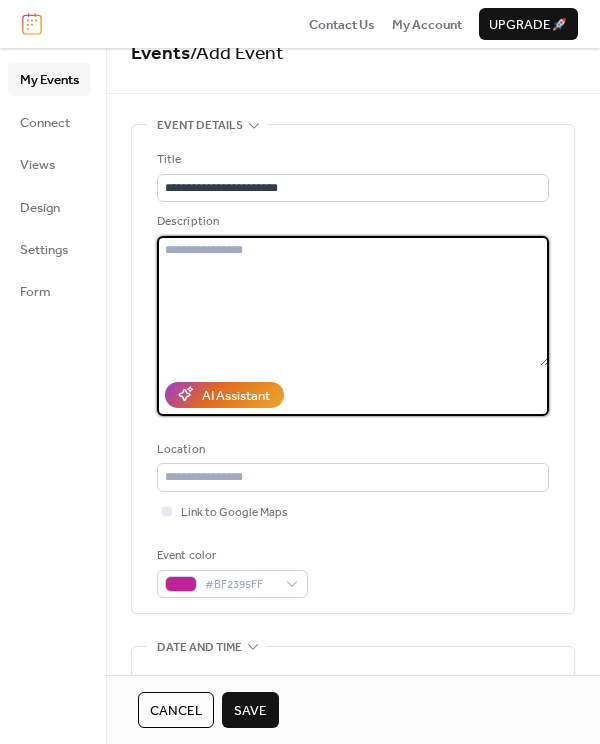 paste on "**********" 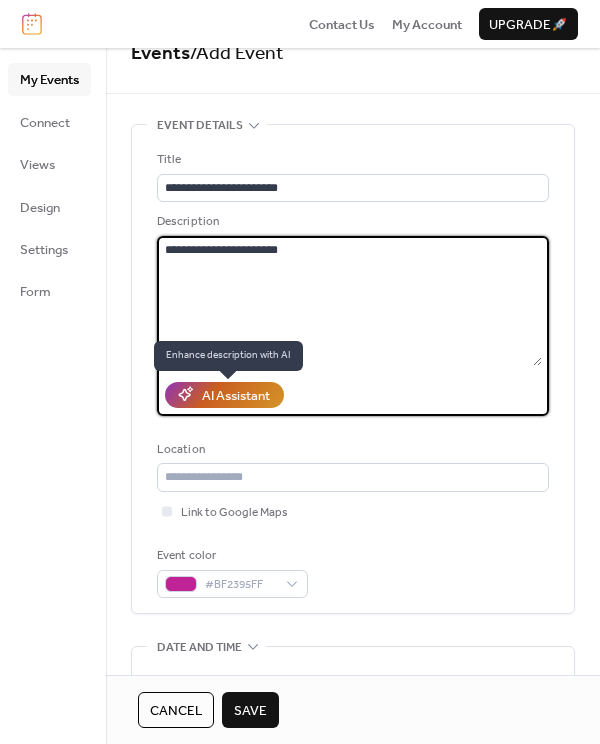 type on "**********" 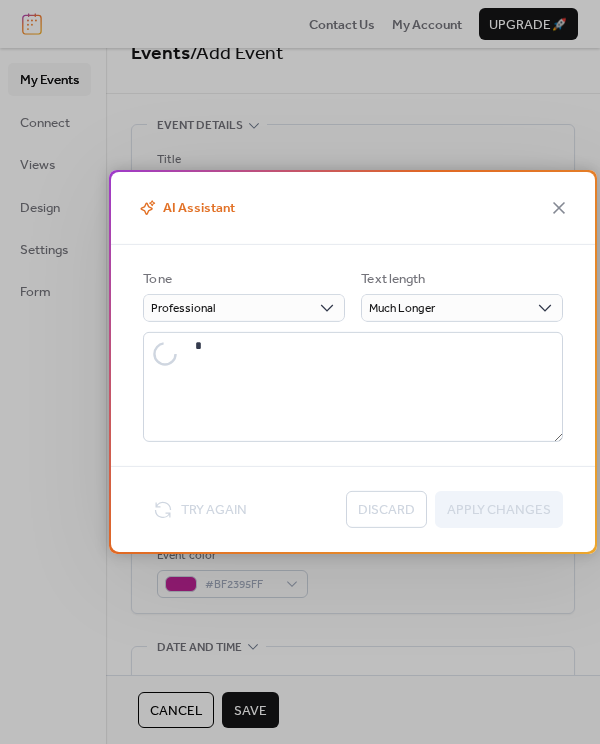 type on "**********" 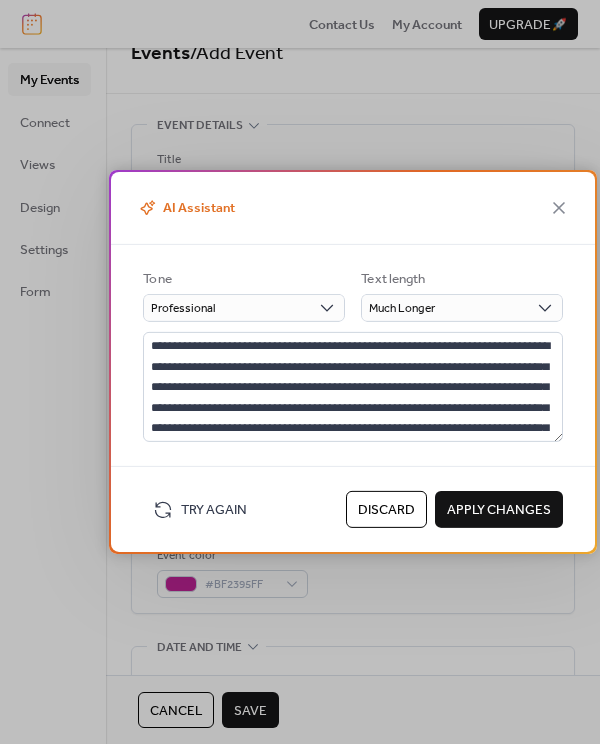 click on "Apply Changes" at bounding box center [499, 510] 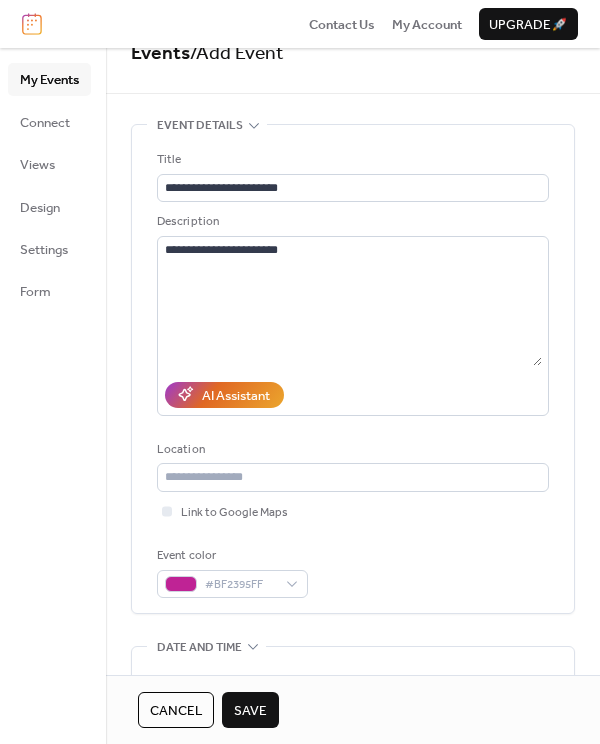 type on "**********" 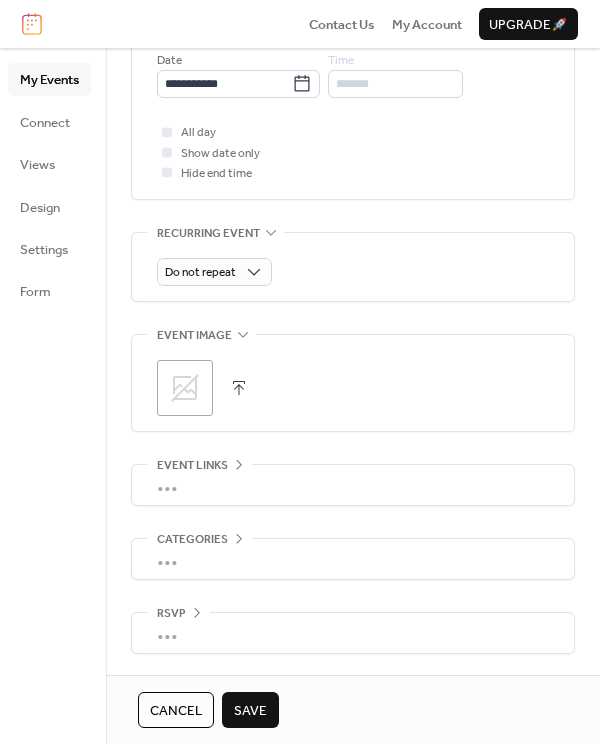 scroll, scrollTop: 780, scrollLeft: 0, axis: vertical 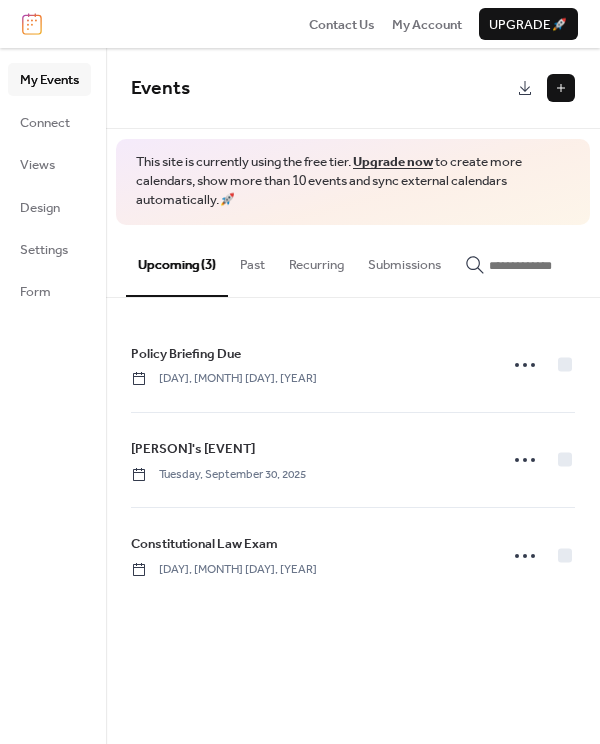 click at bounding box center (561, 88) 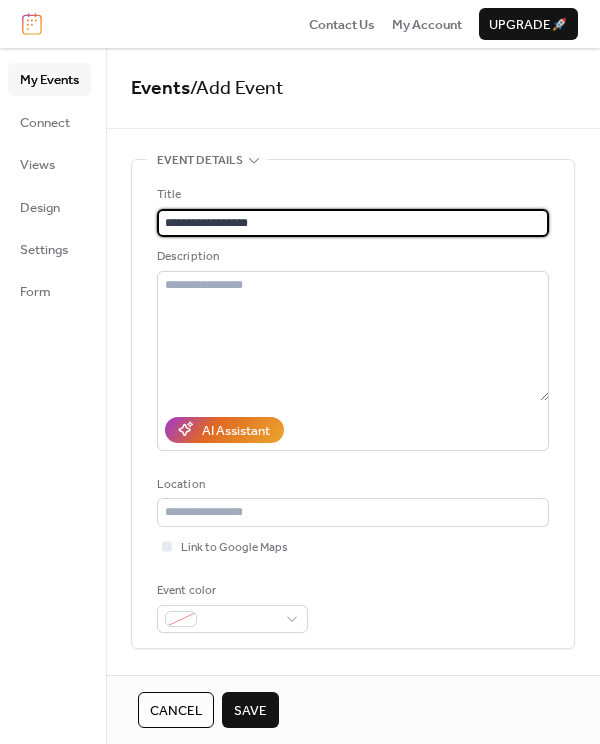 type on "**********" 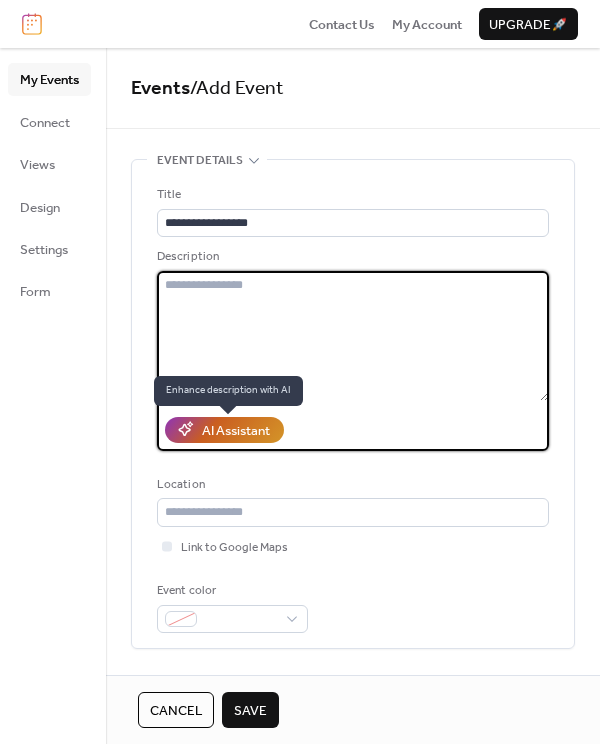click on "AI Assistant" at bounding box center (236, 431) 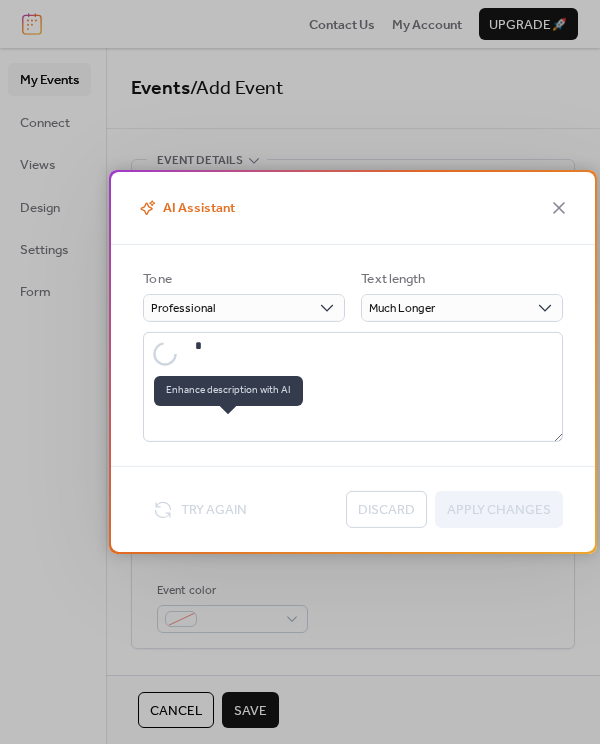 type on "**********" 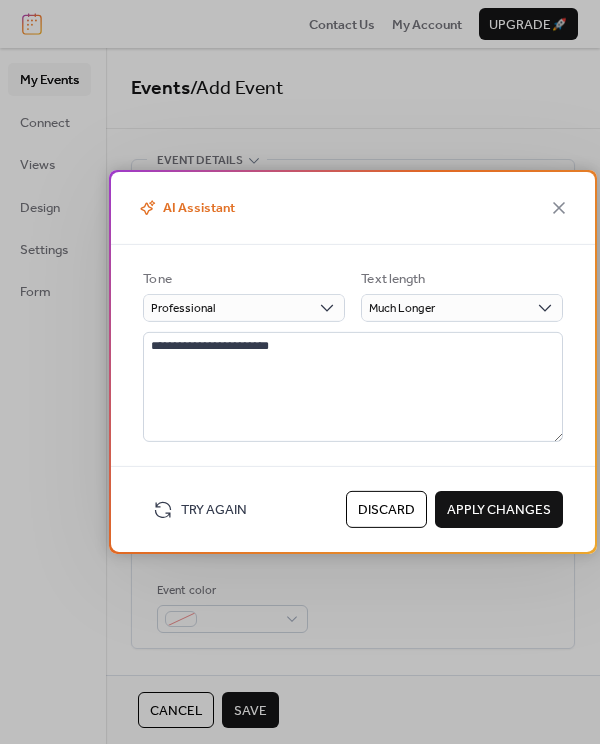 click on "Apply Changes" at bounding box center (499, 510) 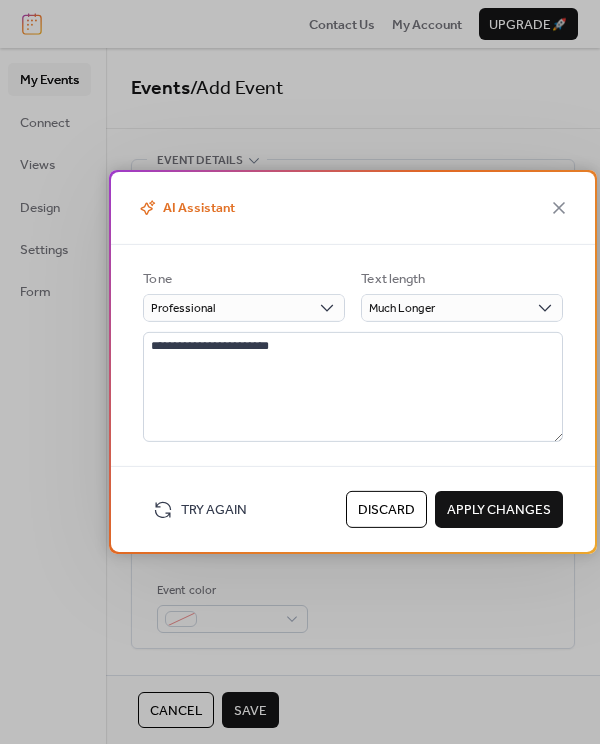 type on "**********" 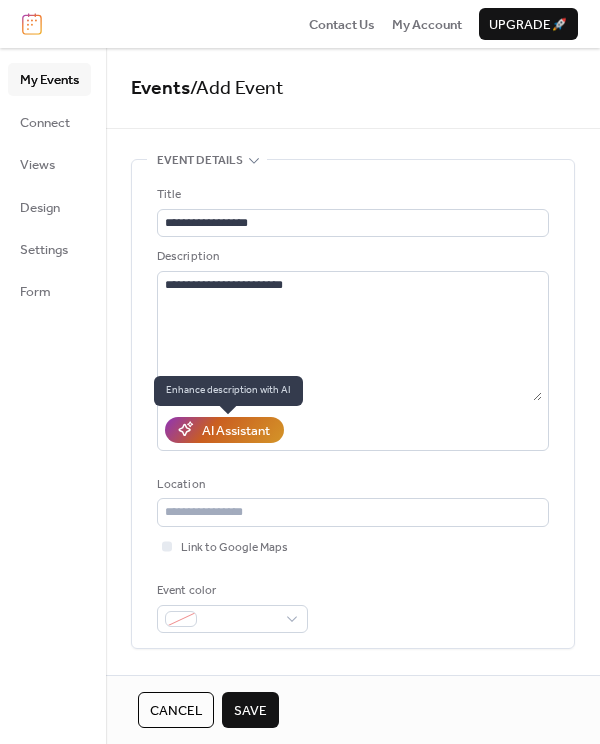 click on "AI Assistant" at bounding box center [236, 431] 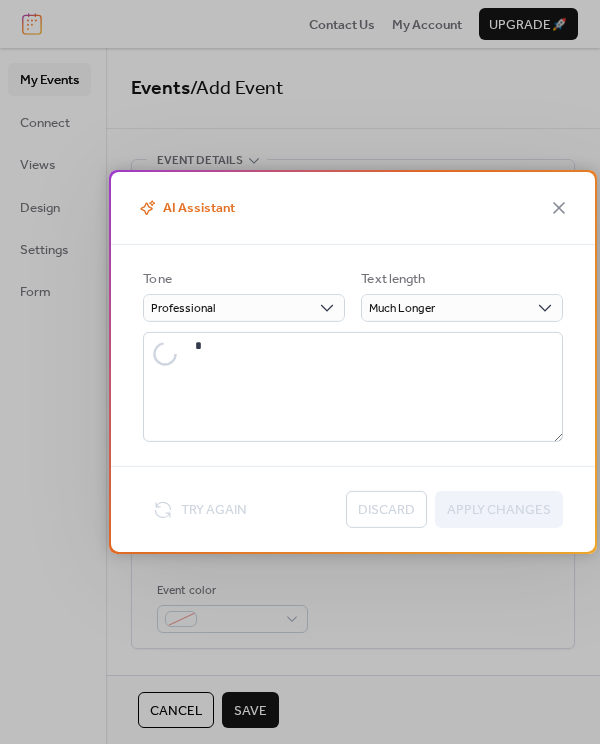 type on "**********" 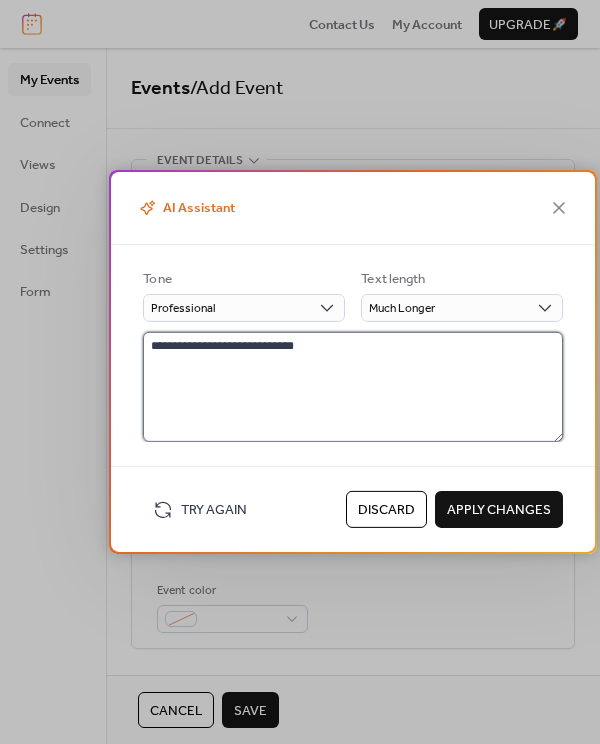 click on "**********" at bounding box center [353, 387] 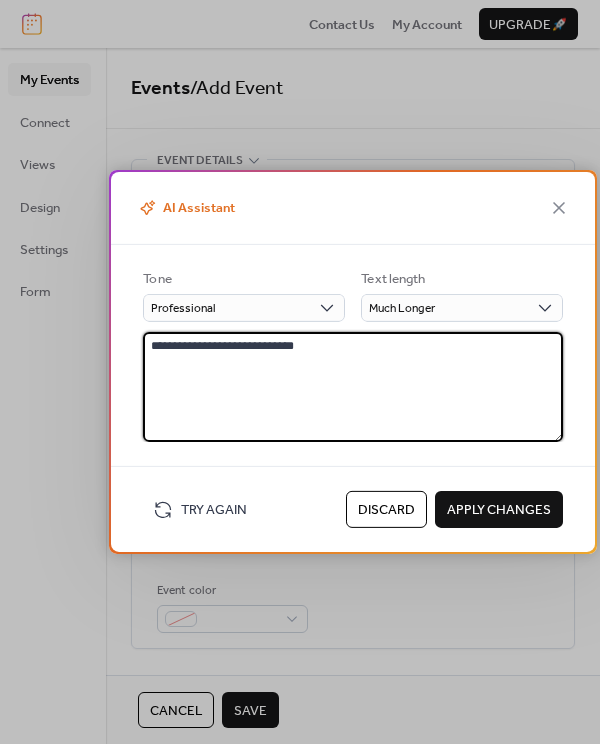 click on "Apply Changes" at bounding box center [499, 510] 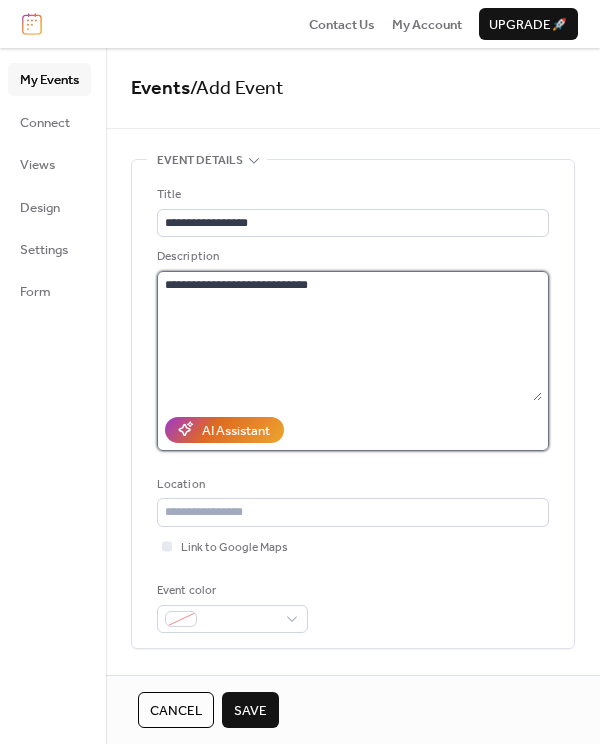 click on "**********" at bounding box center [349, 336] 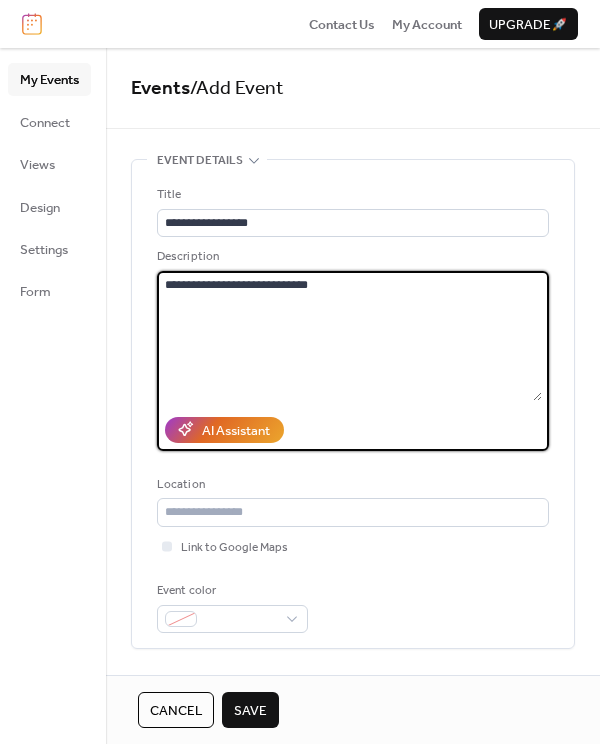 paste on "**********" 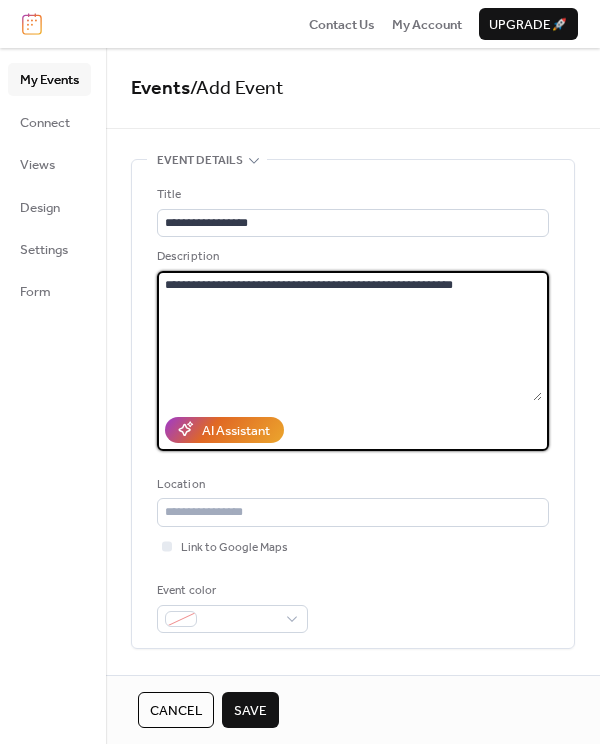 paste on "**********" 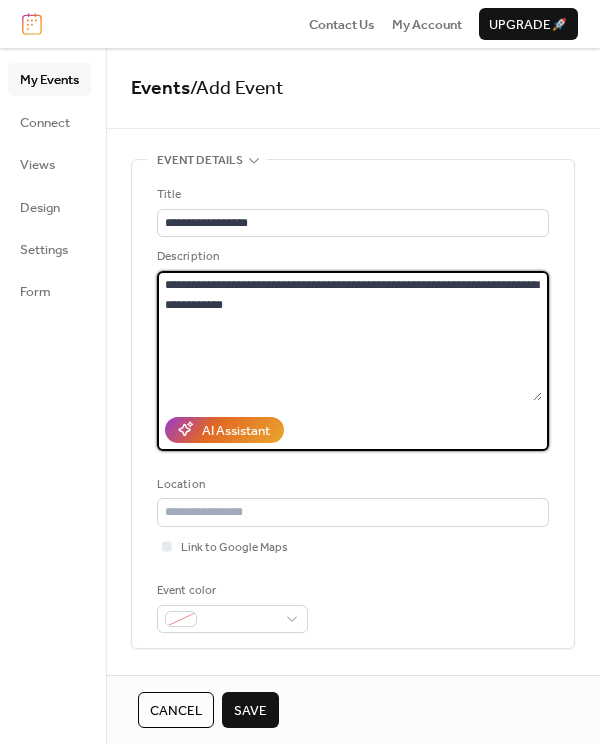 paste on "**********" 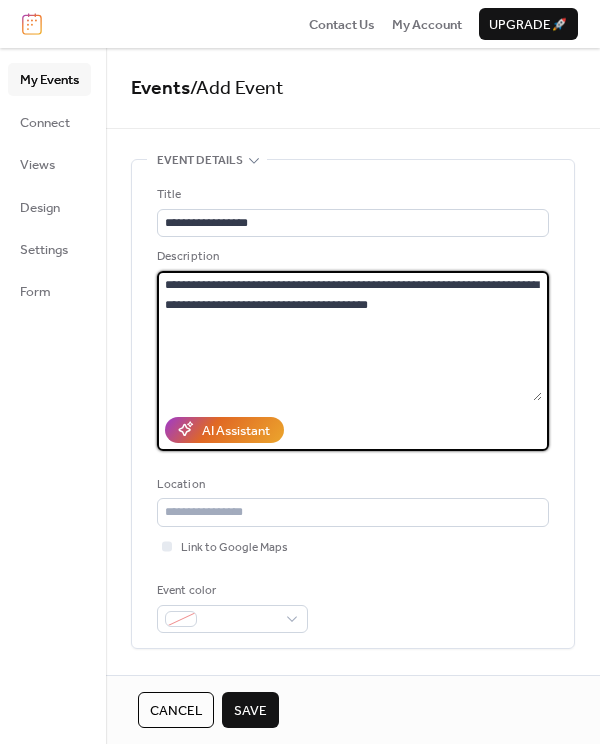 paste on "**********" 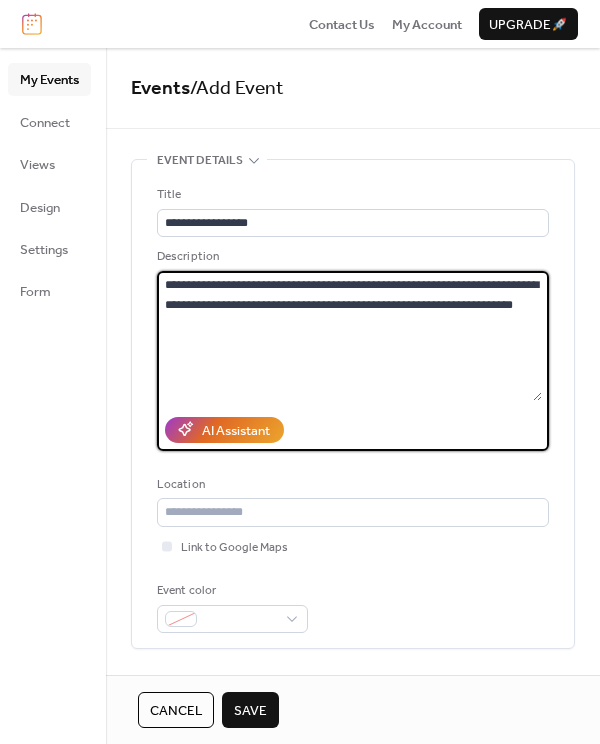 paste on "**********" 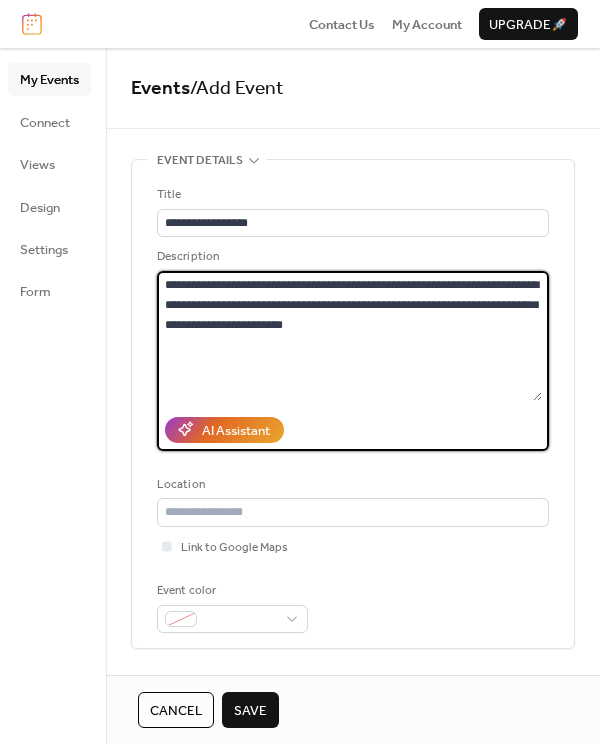 paste on "**********" 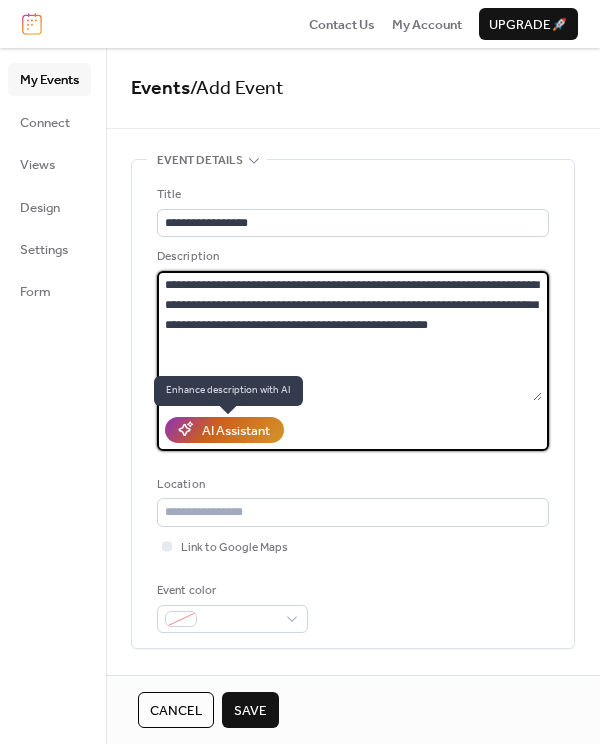 type on "**********" 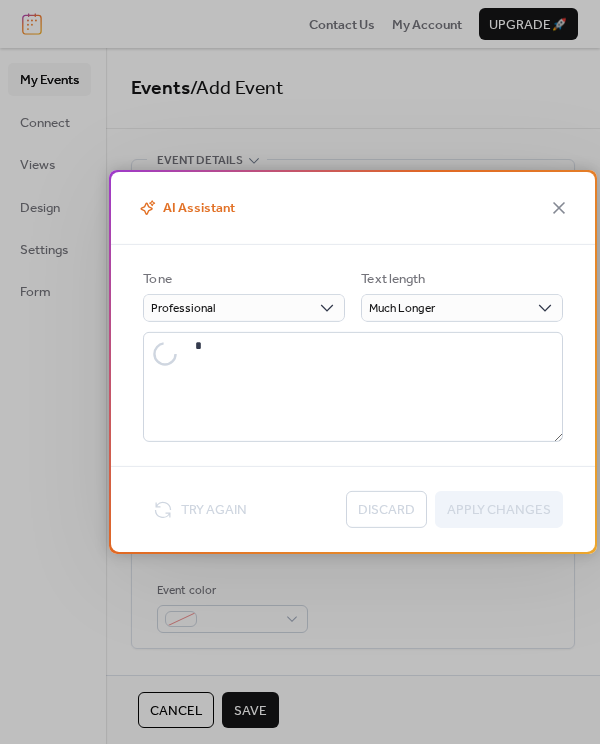 type on "**********" 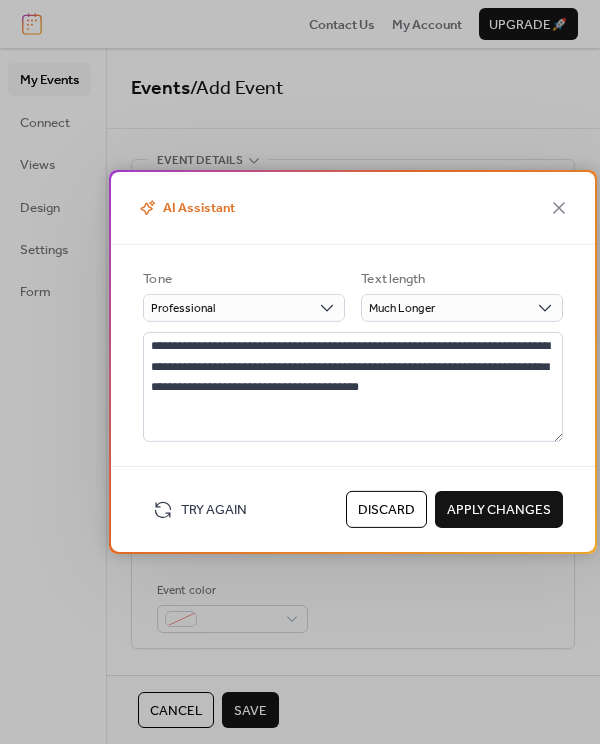 click on "Try Again" at bounding box center [214, 510] 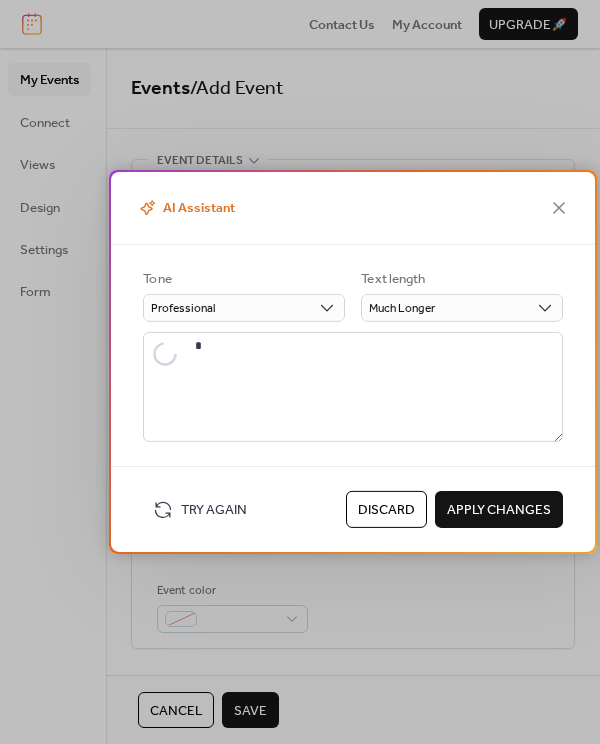 type on "**********" 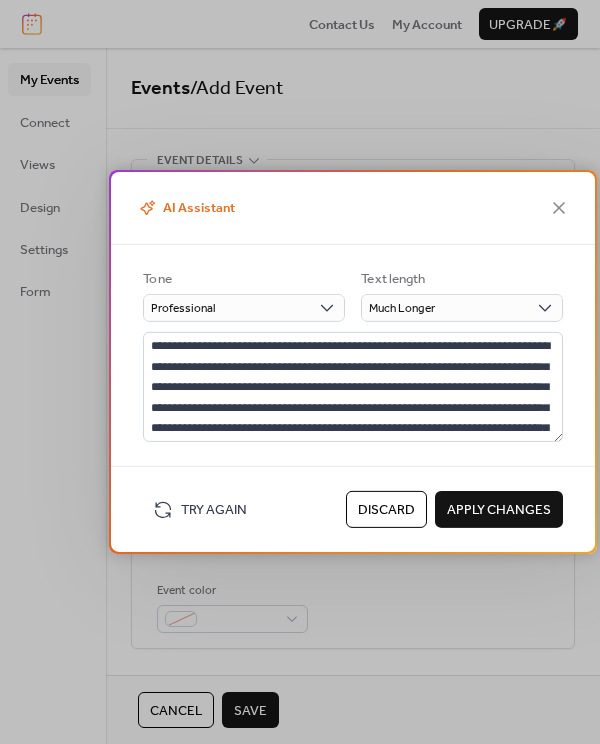 click on "Apply Changes" at bounding box center [499, 510] 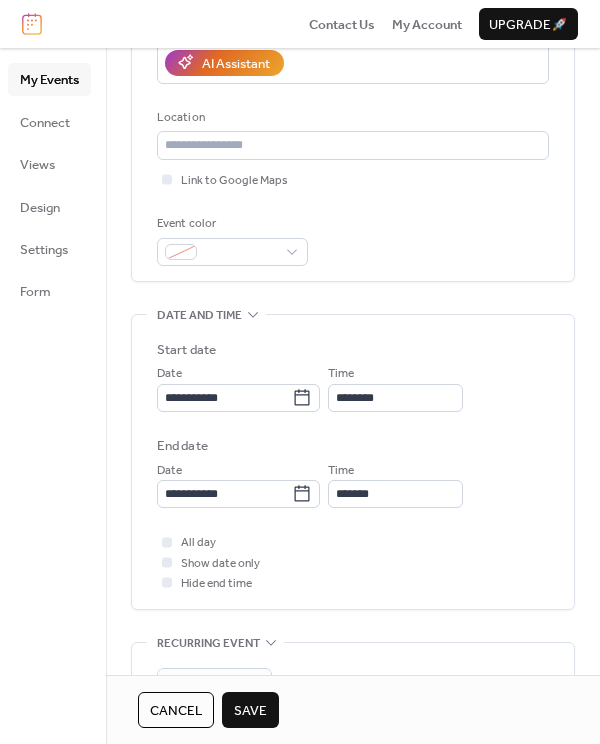 scroll, scrollTop: 379, scrollLeft: 0, axis: vertical 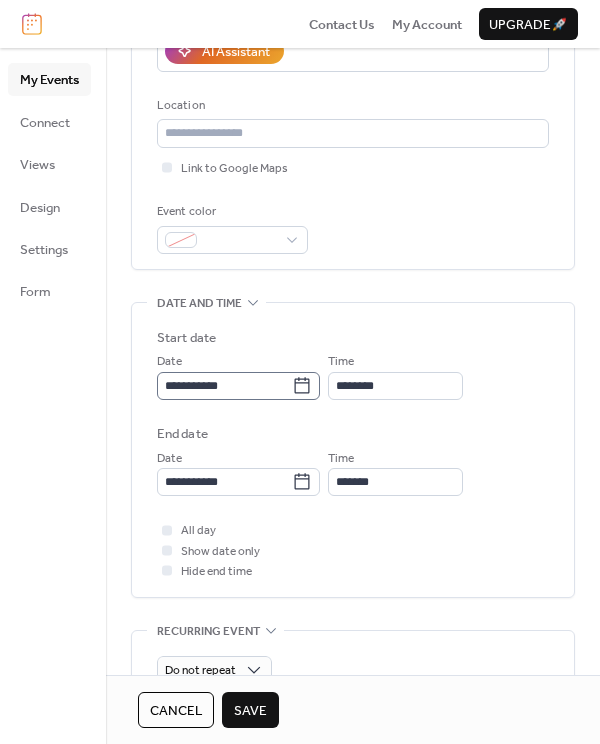 click on "**********" at bounding box center [238, 386] 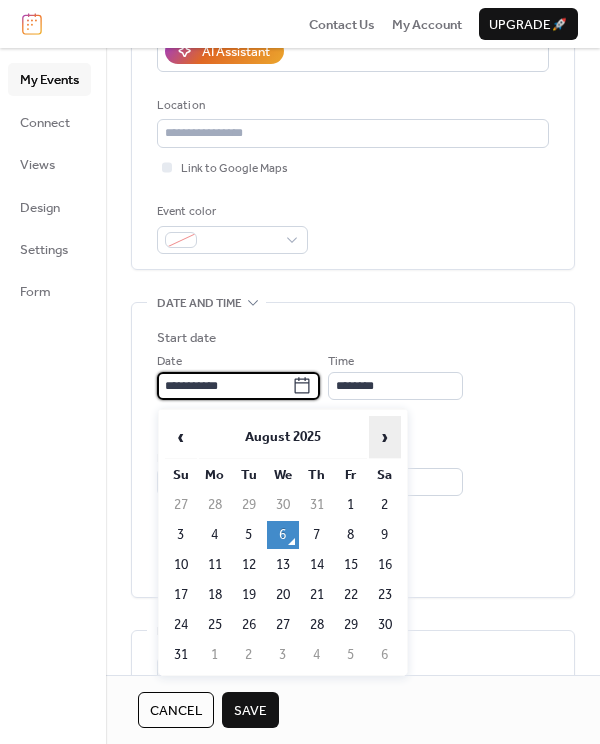 click on "›" at bounding box center (385, 437) 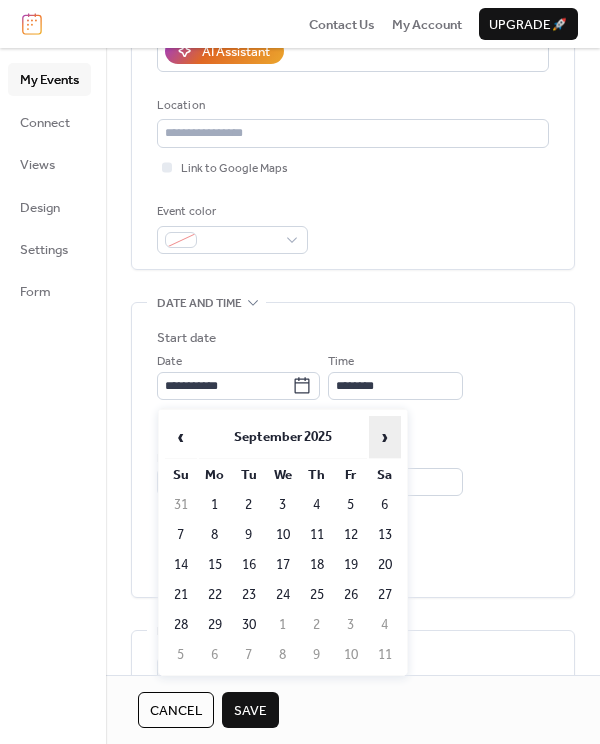 click on "›" at bounding box center [385, 437] 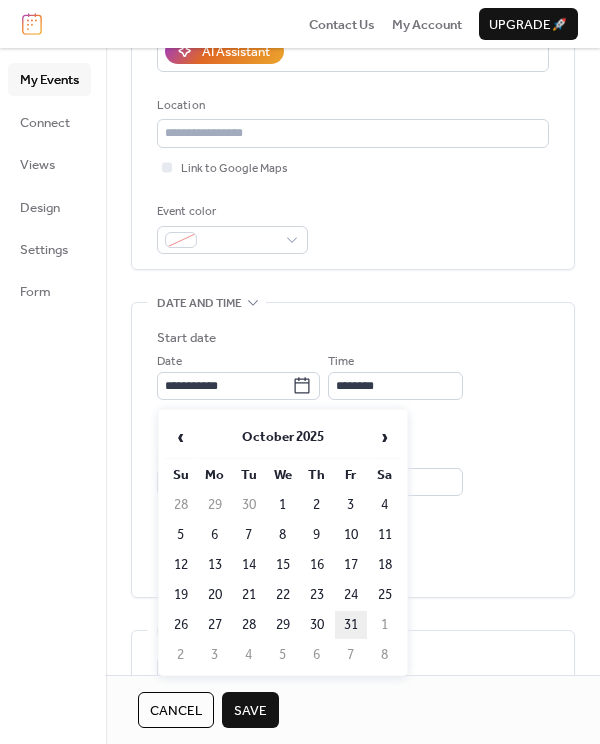 click on "31" at bounding box center (351, 625) 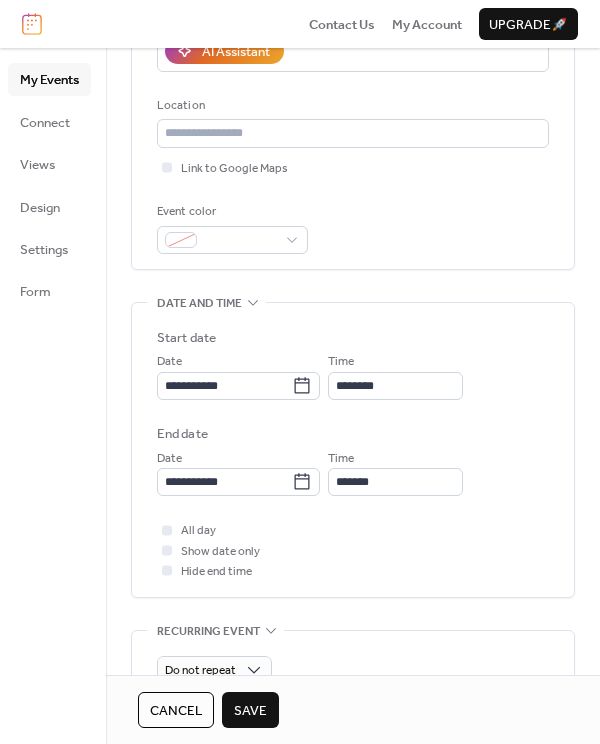 scroll, scrollTop: 474, scrollLeft: 0, axis: vertical 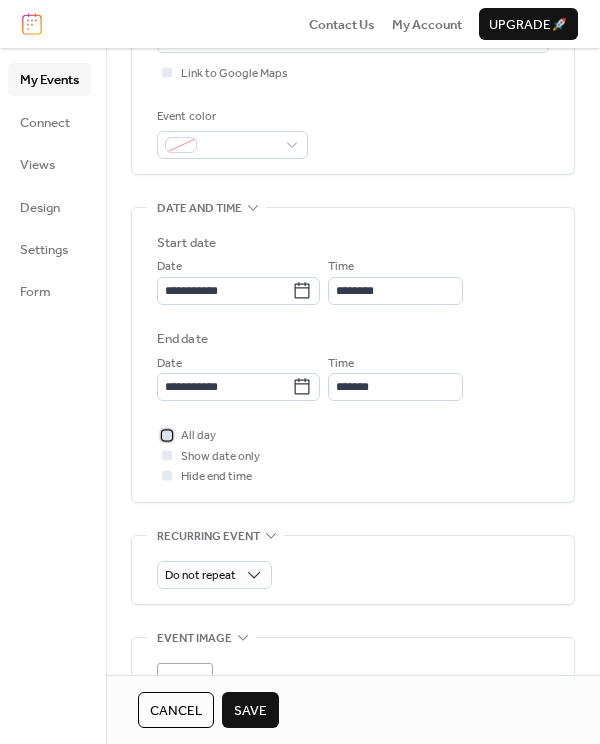 click on "All day" at bounding box center [198, 436] 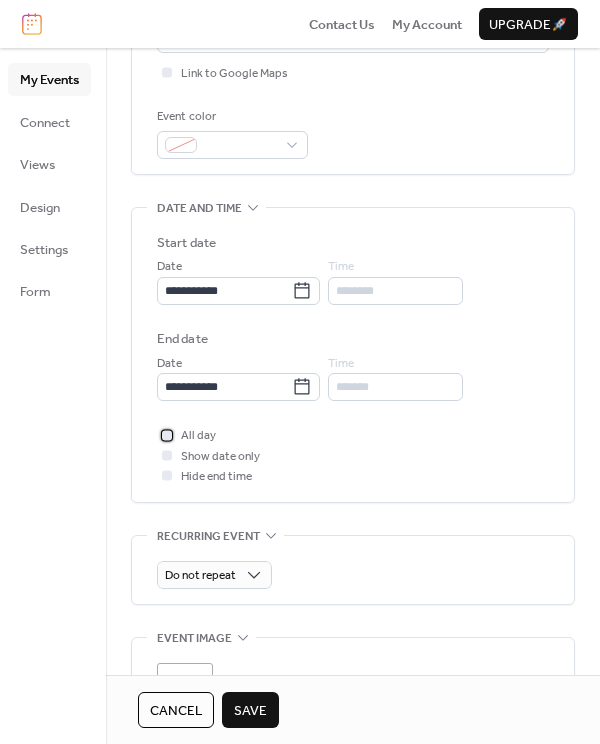 scroll, scrollTop: 746, scrollLeft: 0, axis: vertical 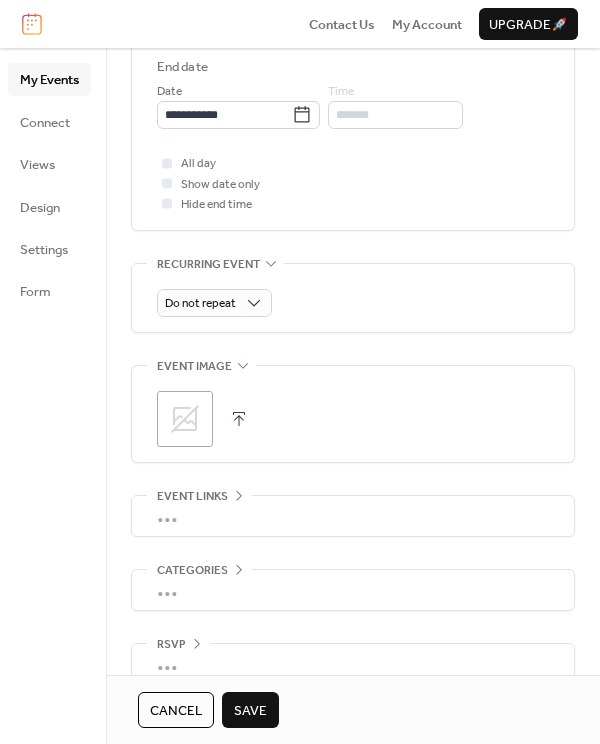 click on "Save" at bounding box center [250, 711] 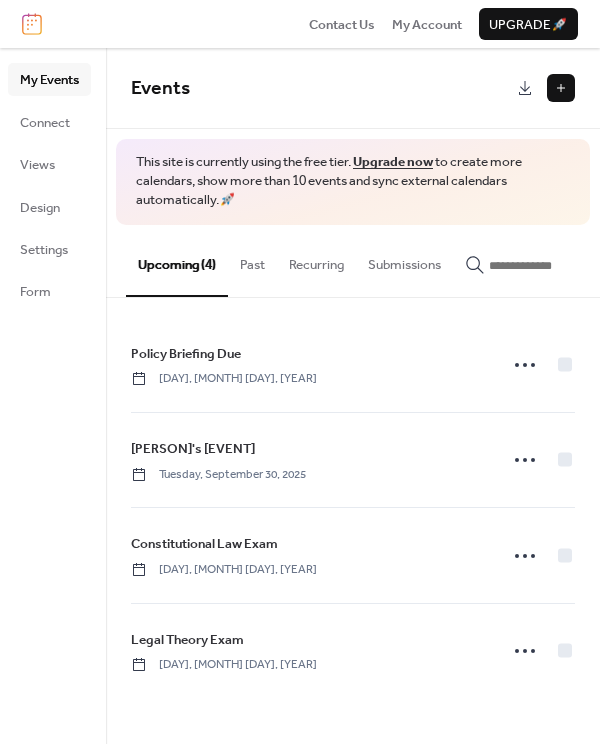 click at bounding box center (561, 88) 